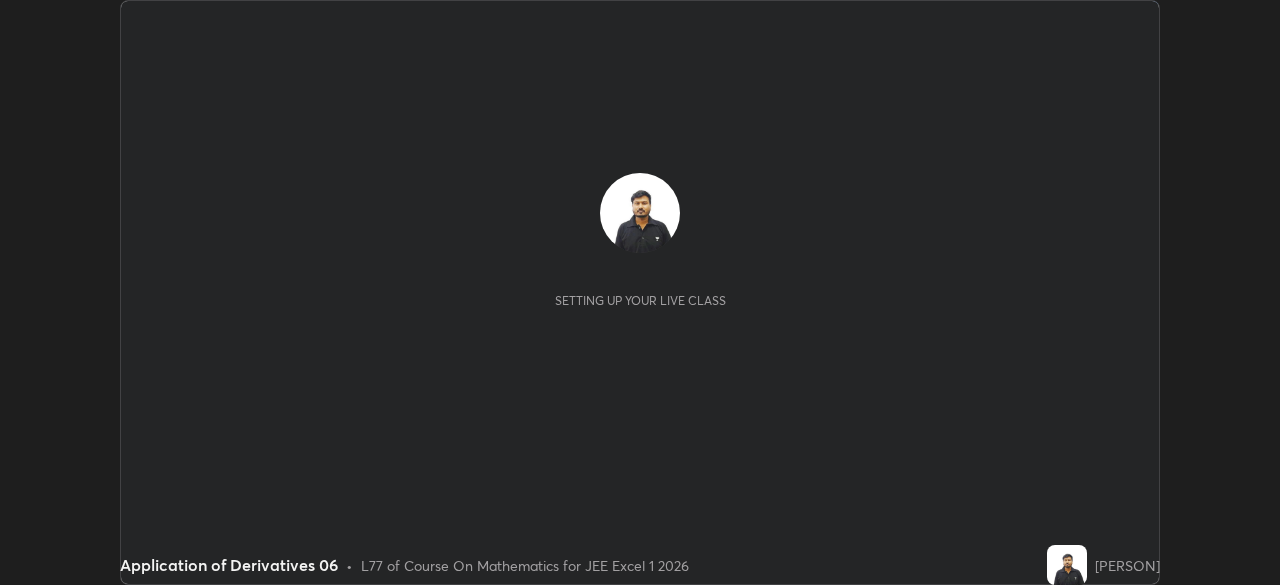 scroll, scrollTop: 0, scrollLeft: 0, axis: both 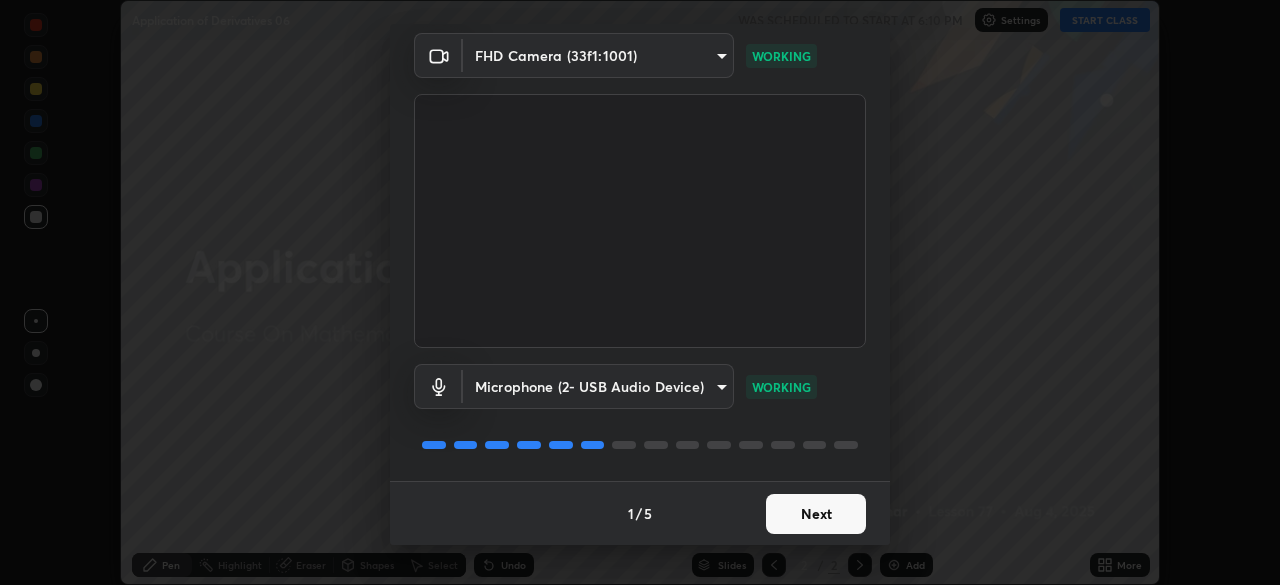 click on "Next" at bounding box center (816, 514) 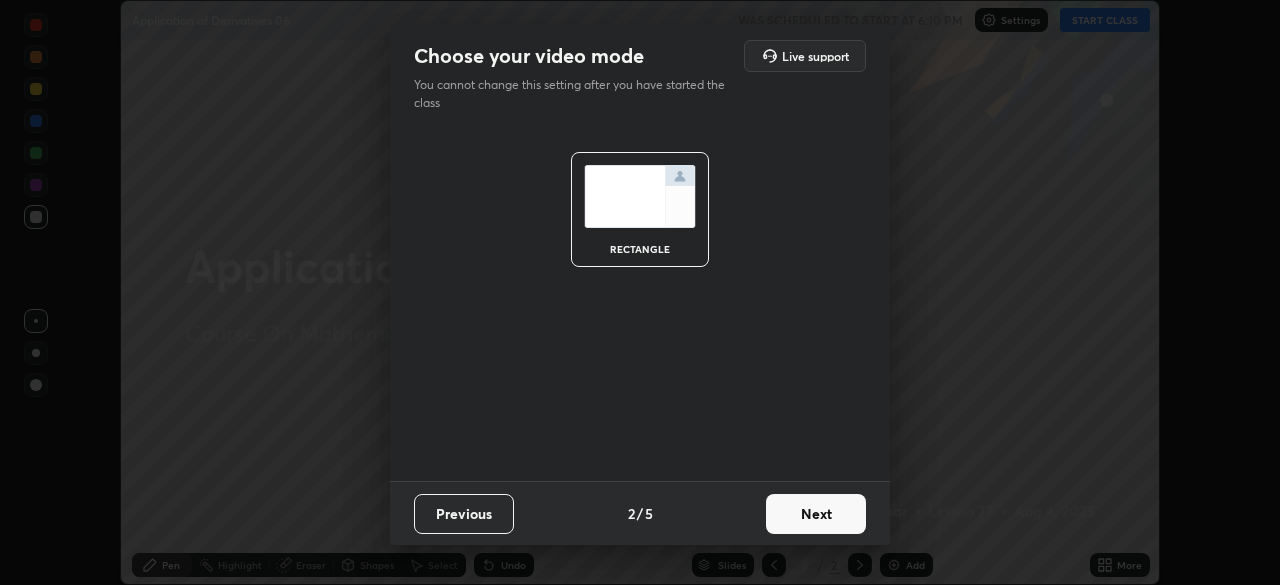 scroll, scrollTop: 0, scrollLeft: 0, axis: both 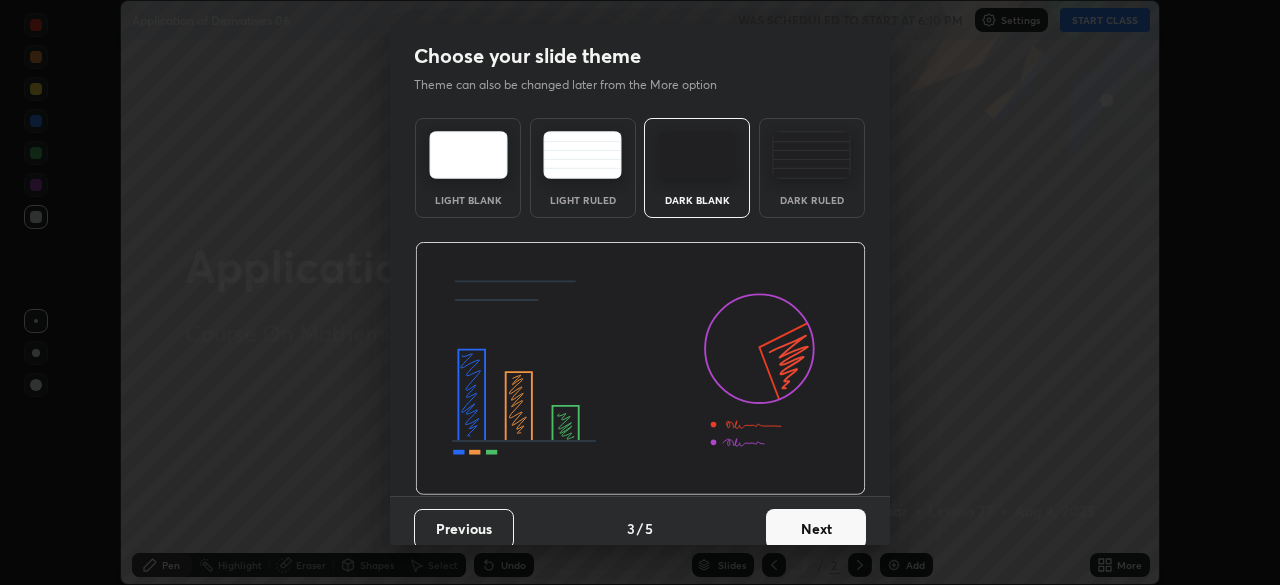 click on "Next" at bounding box center (816, 529) 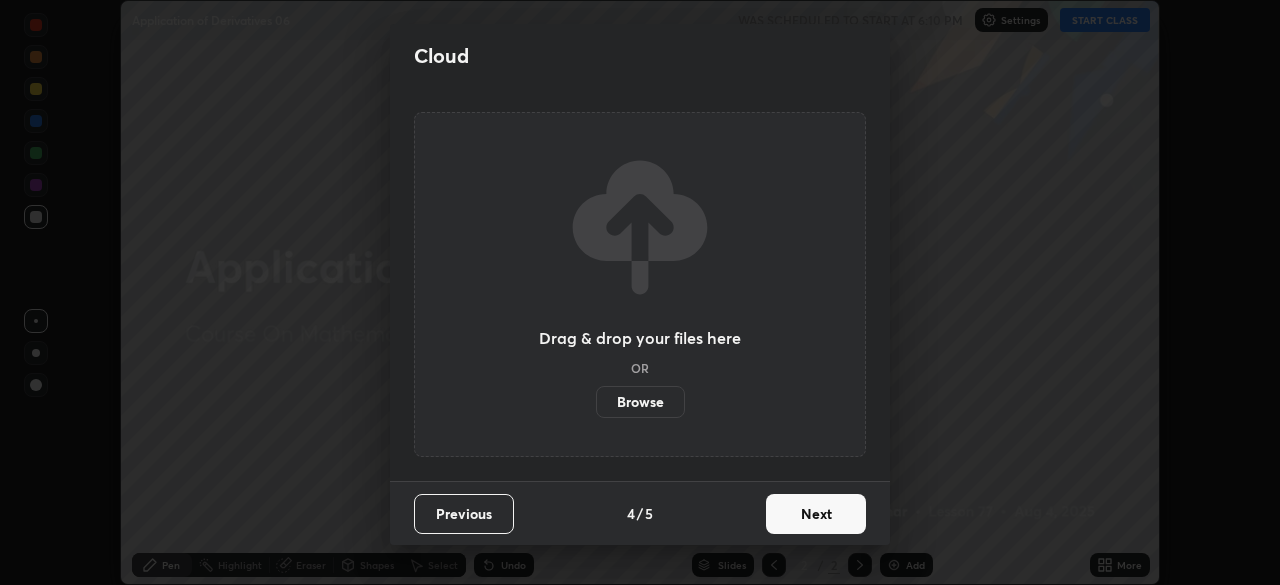 click on "Next" at bounding box center (816, 514) 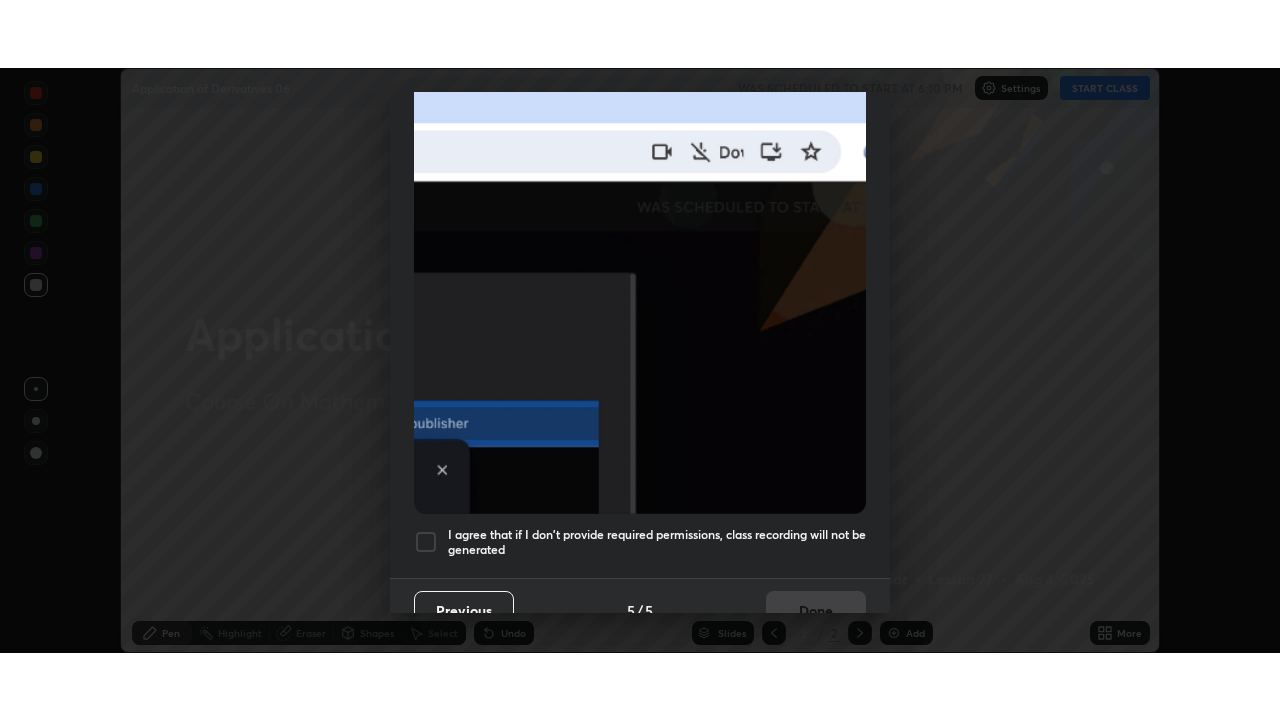scroll, scrollTop: 479, scrollLeft: 0, axis: vertical 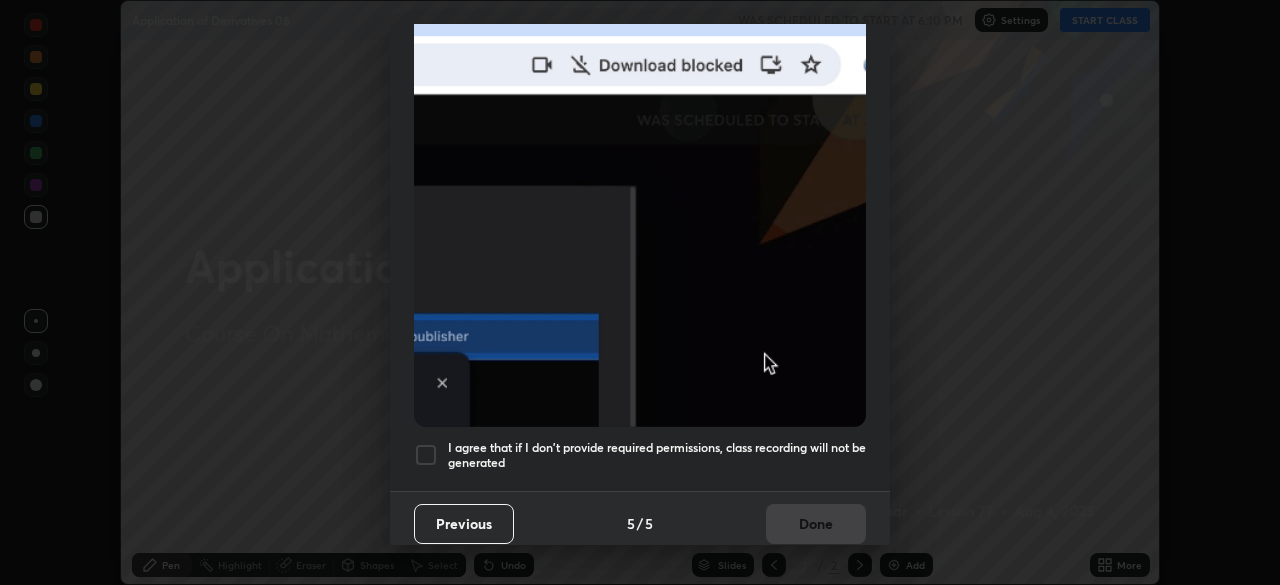 click on "I agree that if I don't provide required permissions, class recording will not be generated" at bounding box center [657, 455] 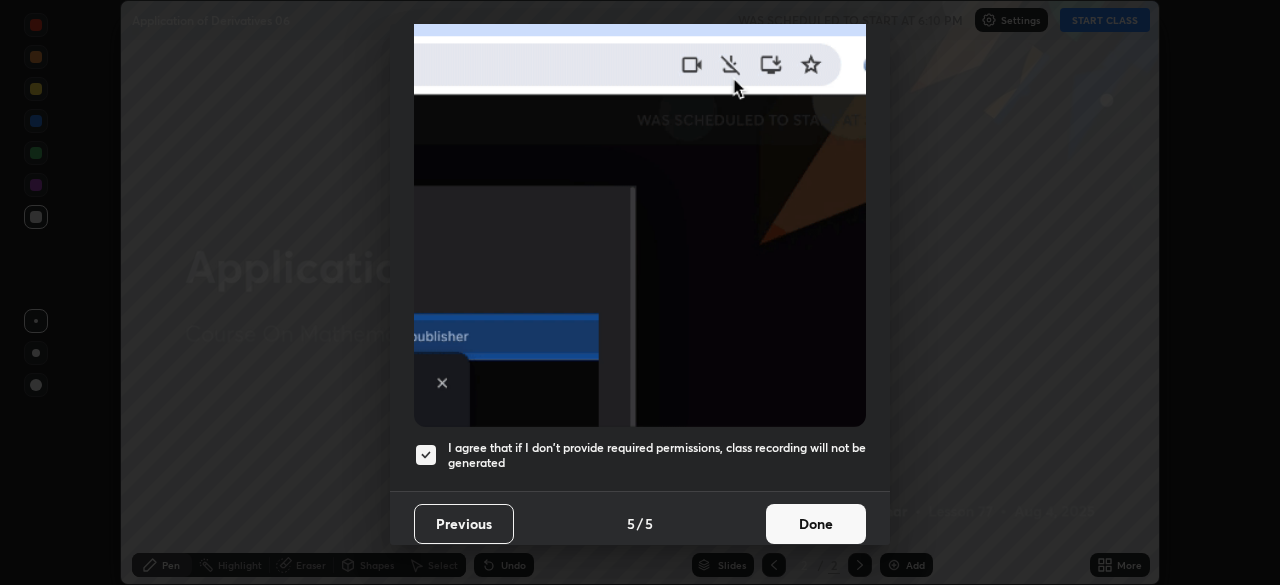 click on "Done" at bounding box center [816, 524] 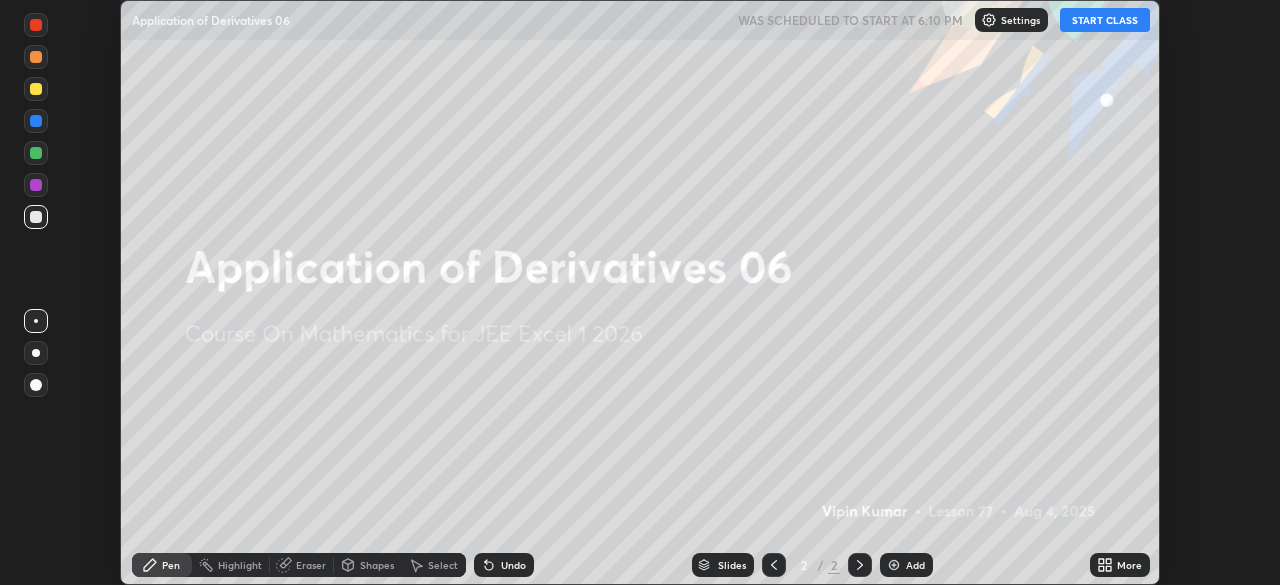 click on "START CLASS" at bounding box center [1105, 20] 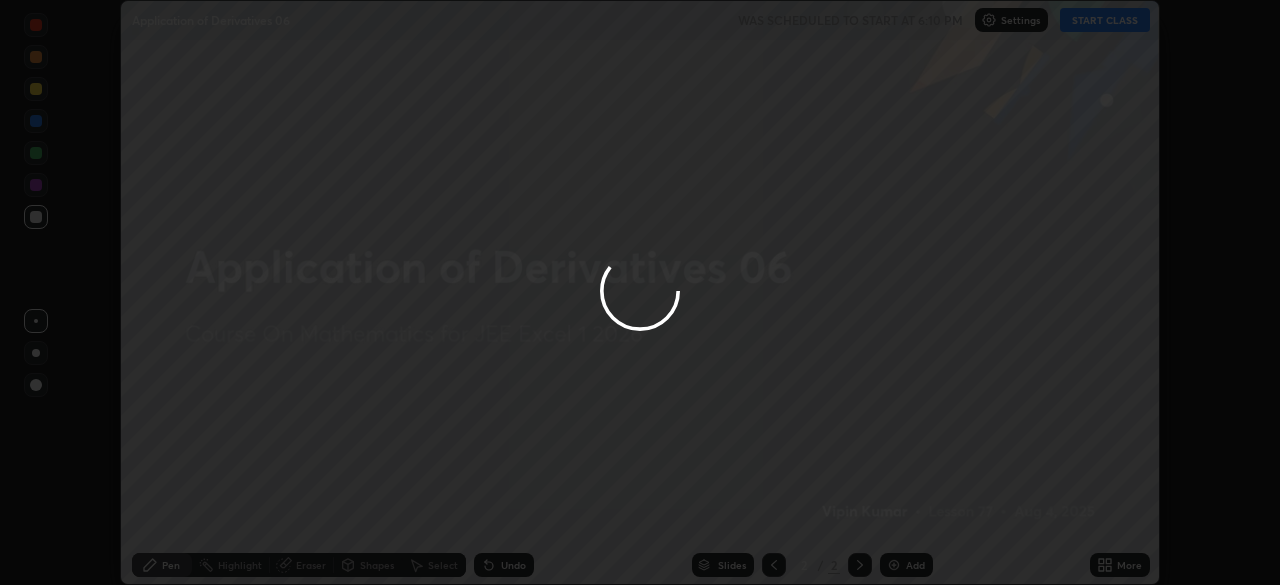 click on "More" at bounding box center [1129, 565] 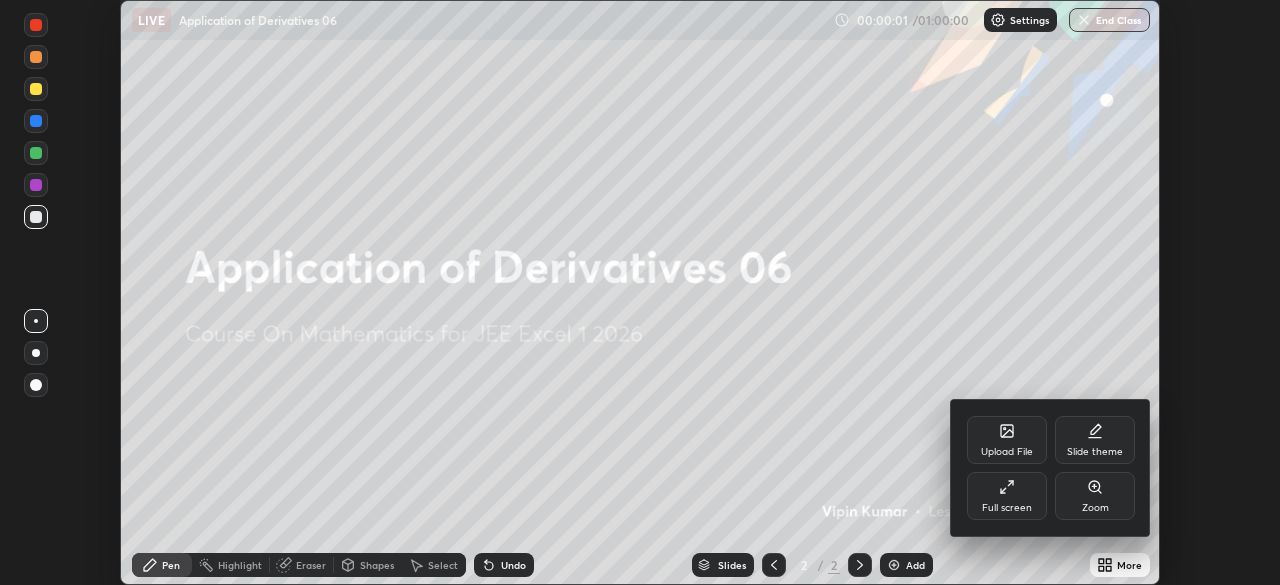 click at bounding box center (640, 292) 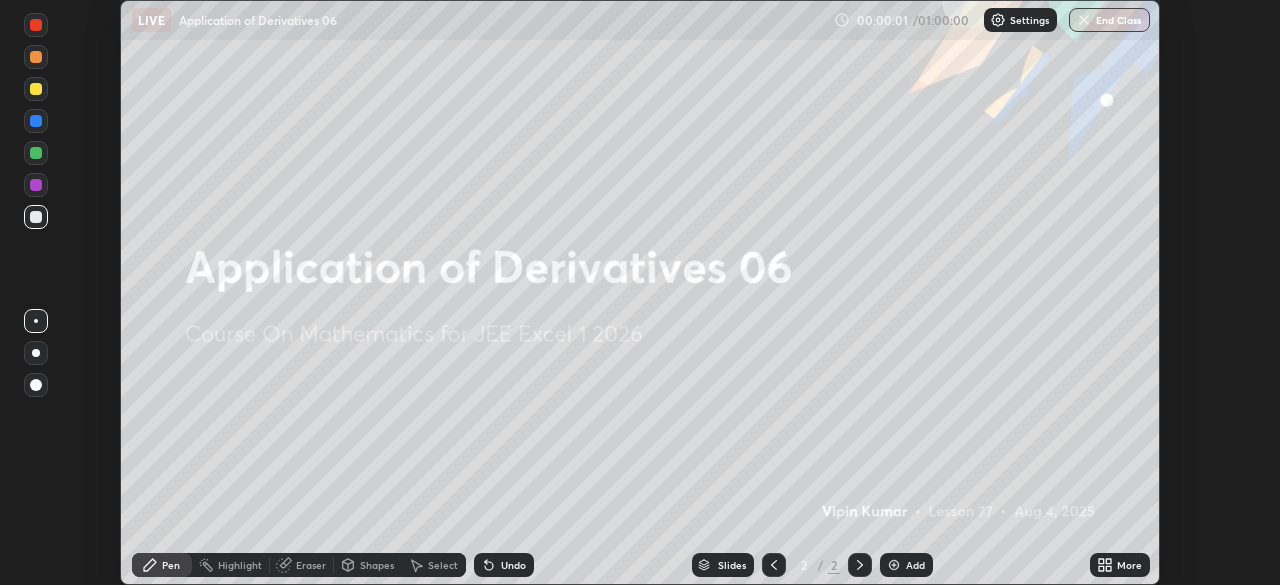 click on "Add" at bounding box center (915, 565) 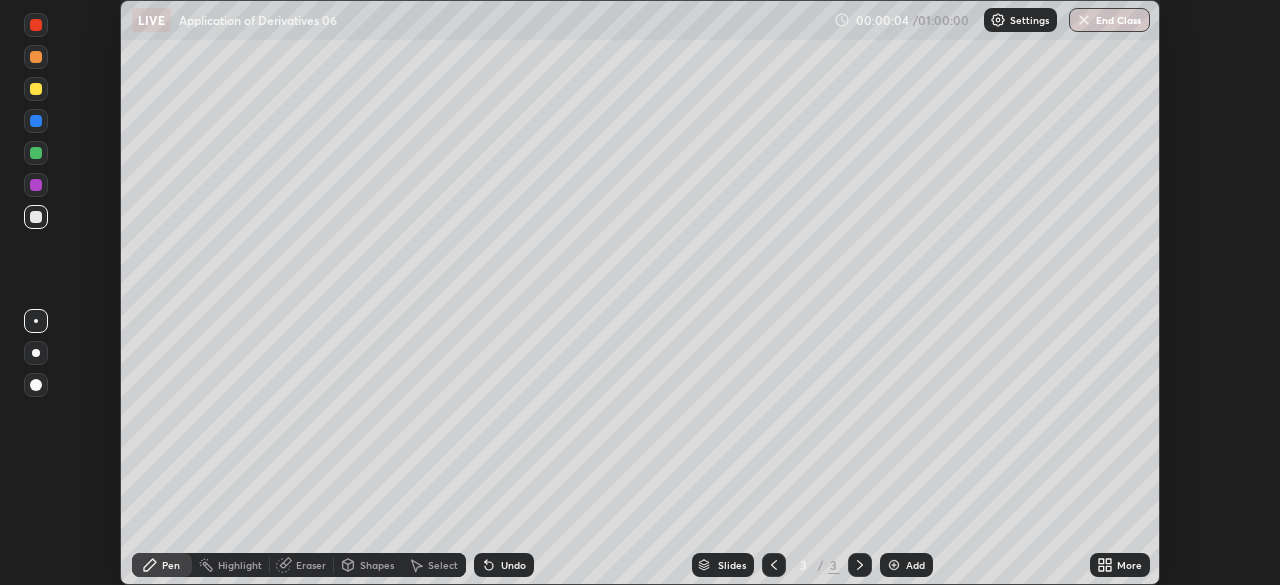 click on "More" at bounding box center (1129, 565) 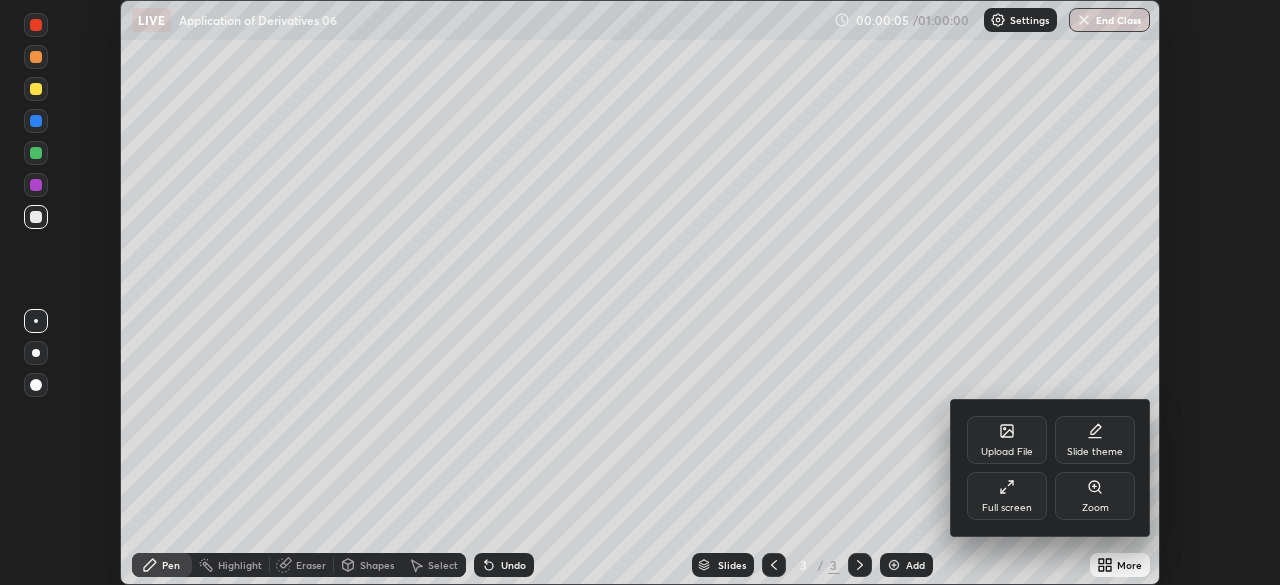 click on "Full screen" at bounding box center [1007, 496] 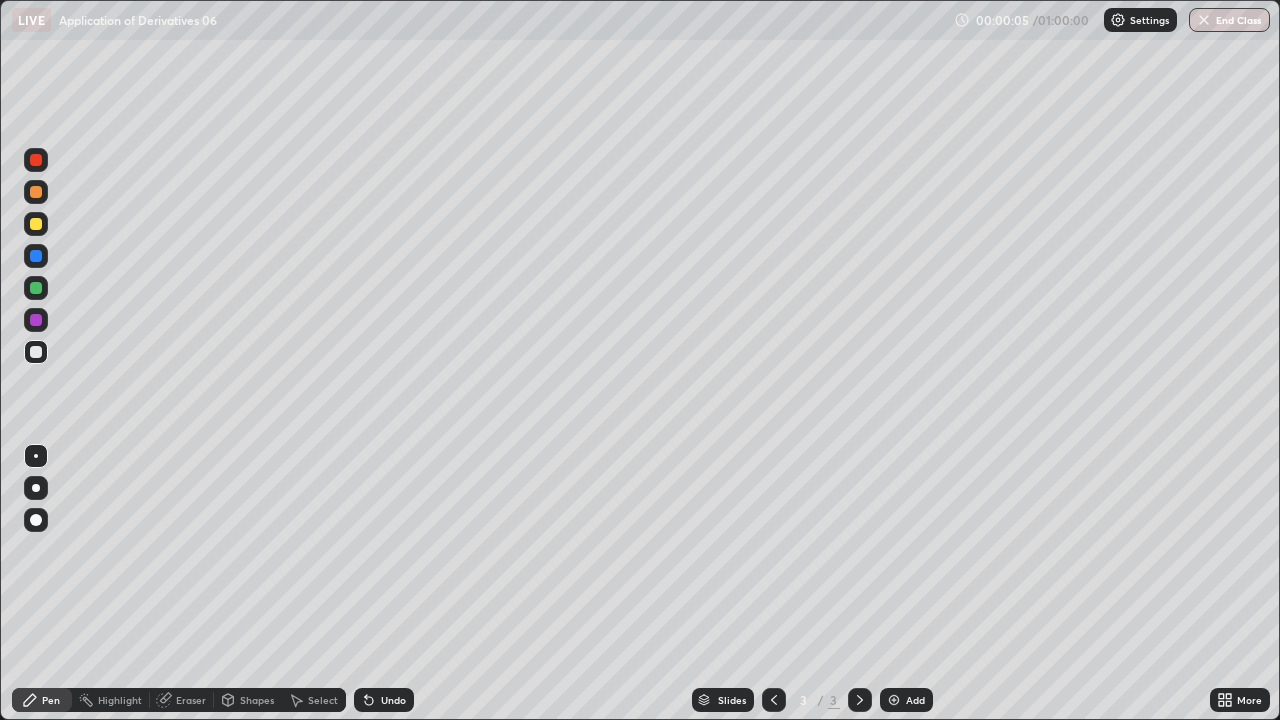 scroll, scrollTop: 99280, scrollLeft: 98720, axis: both 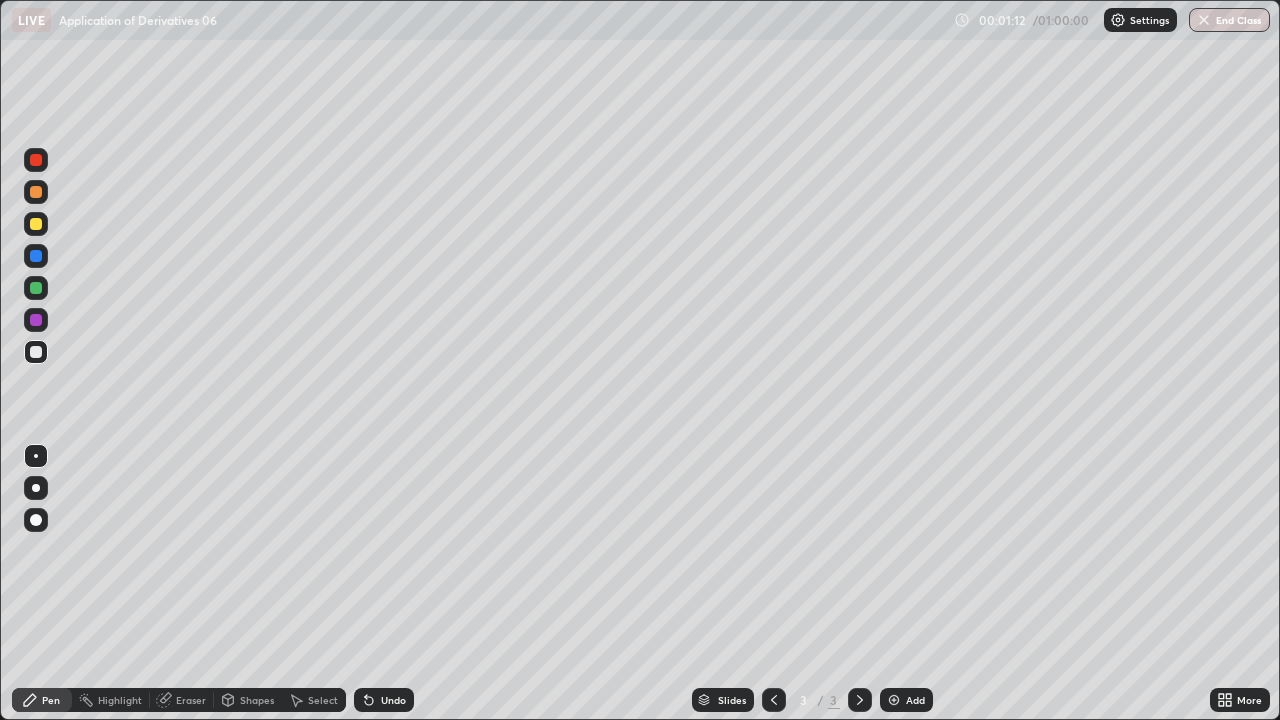 click on "Eraser" at bounding box center [191, 700] 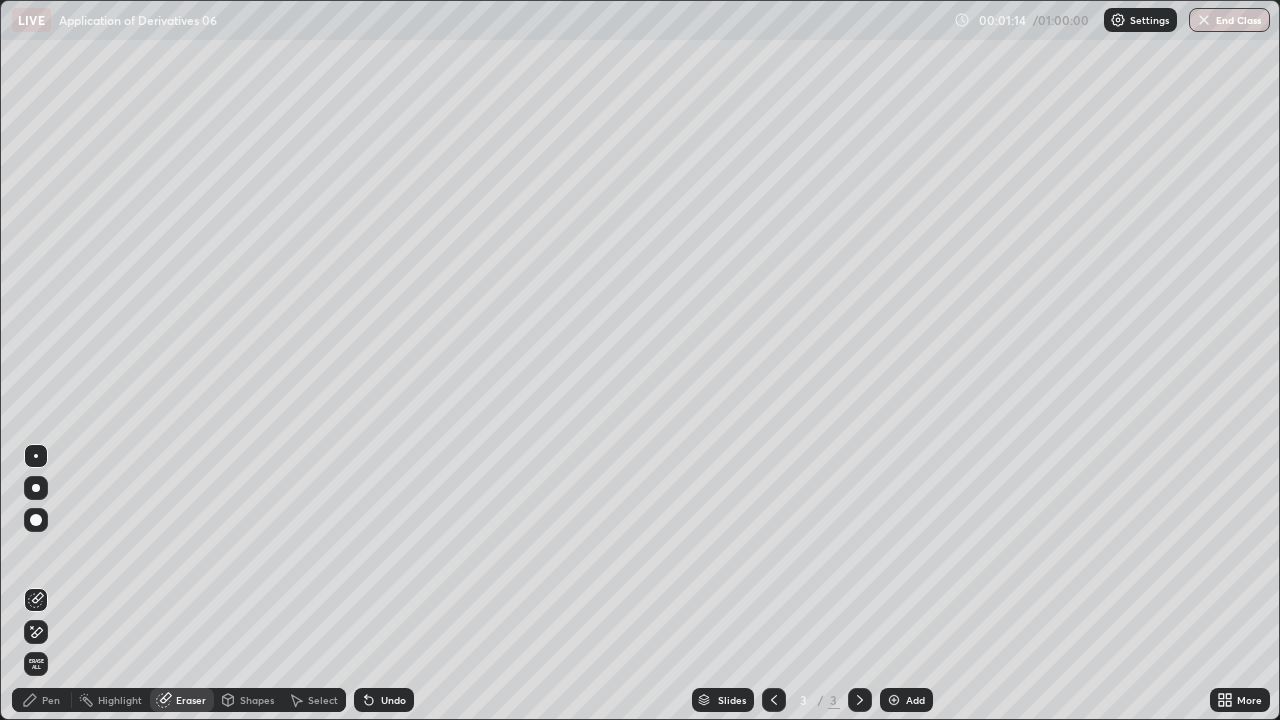 click on "Pen" at bounding box center [42, 700] 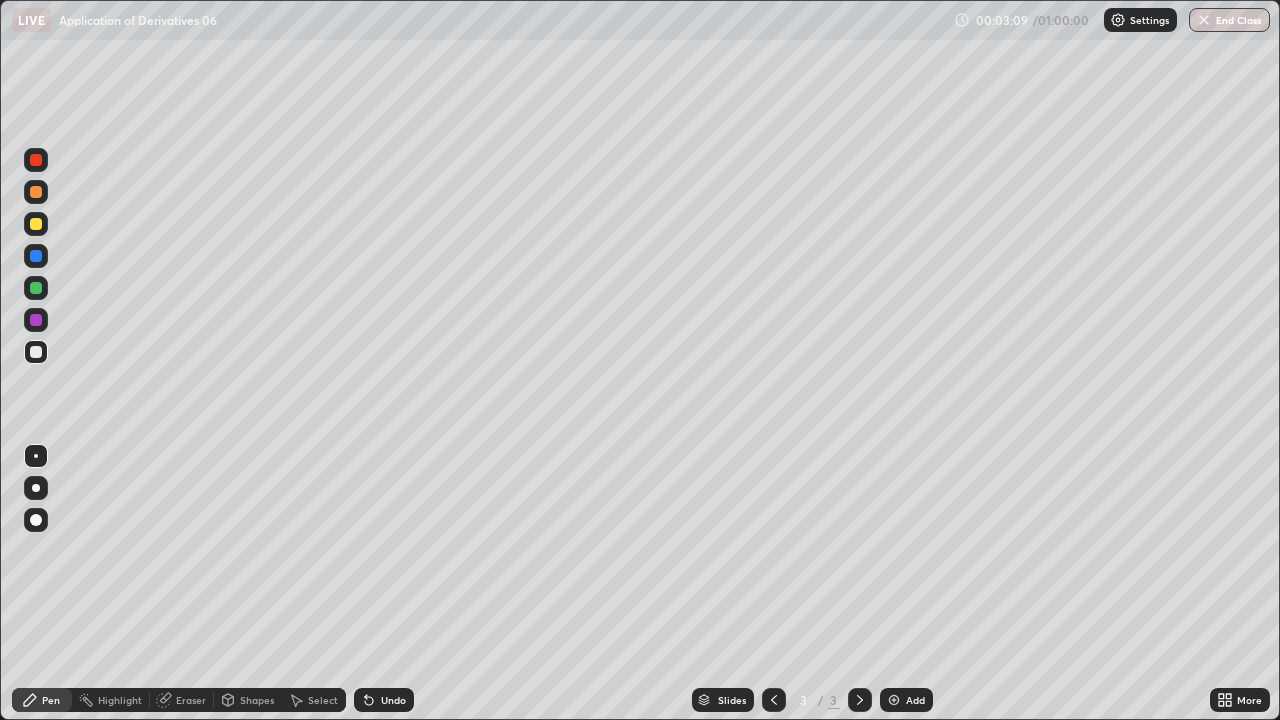 click on "Add" at bounding box center [906, 700] 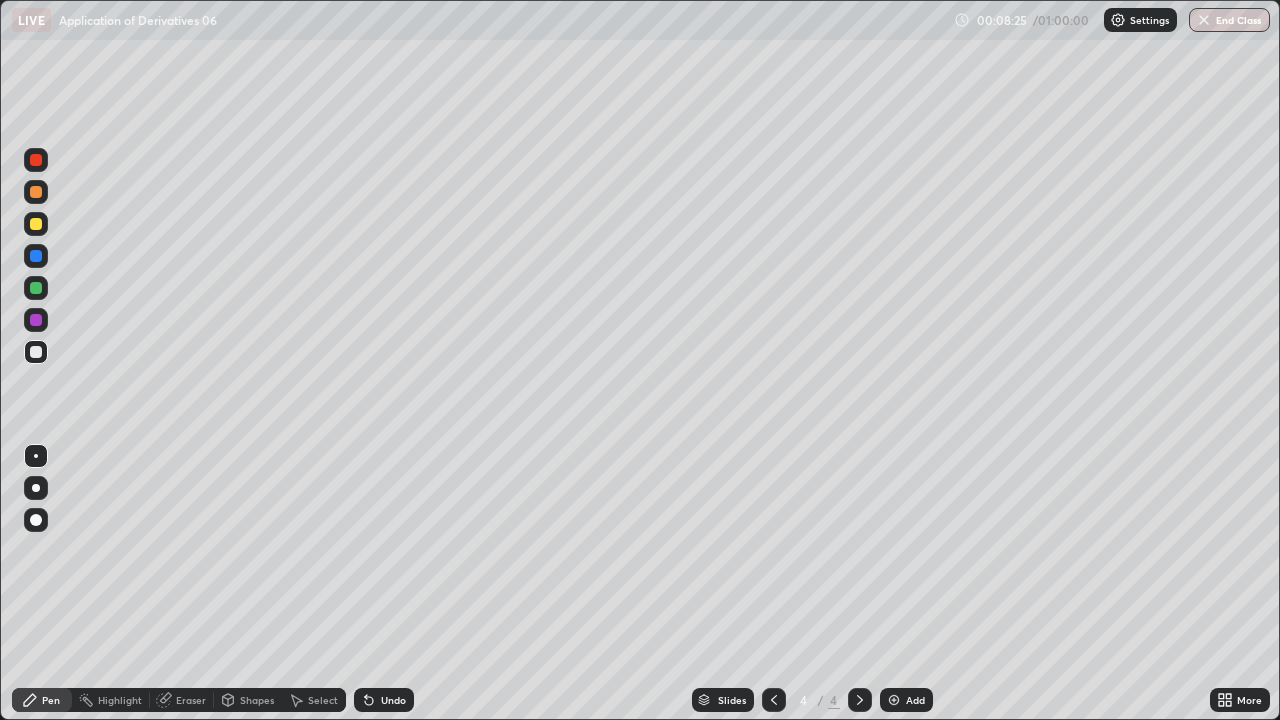 click at bounding box center (894, 700) 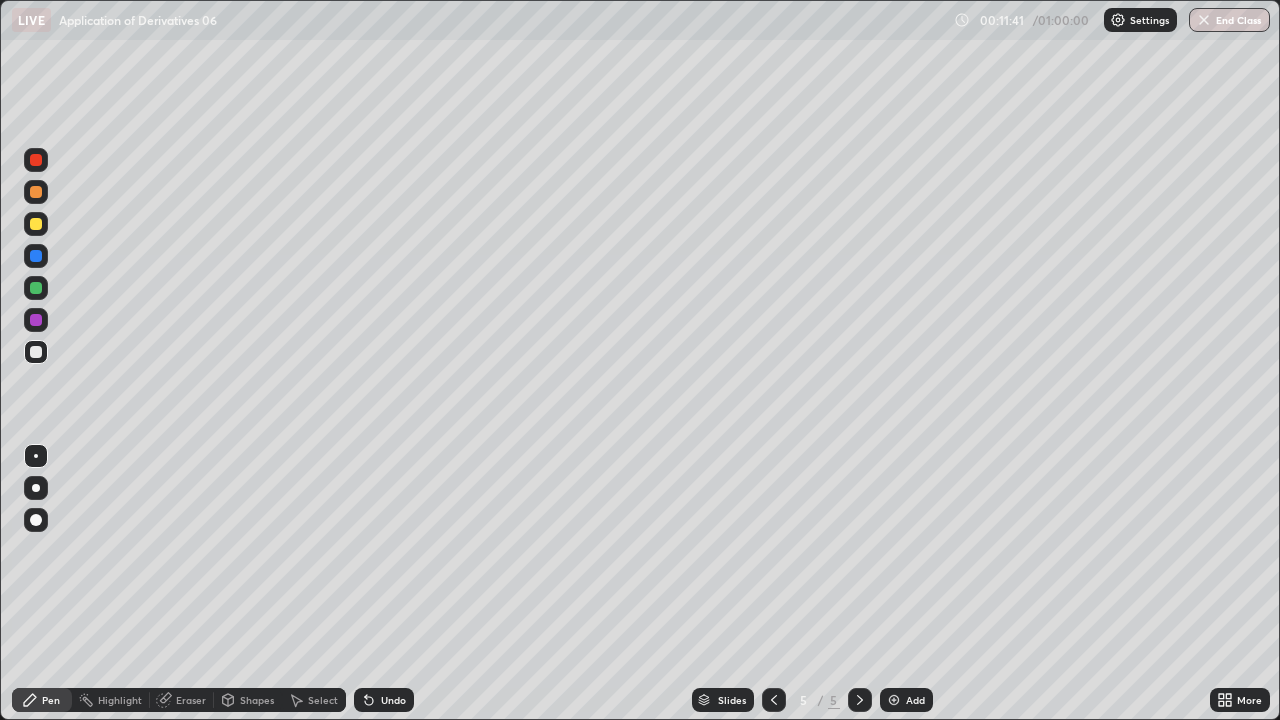 click at bounding box center [894, 700] 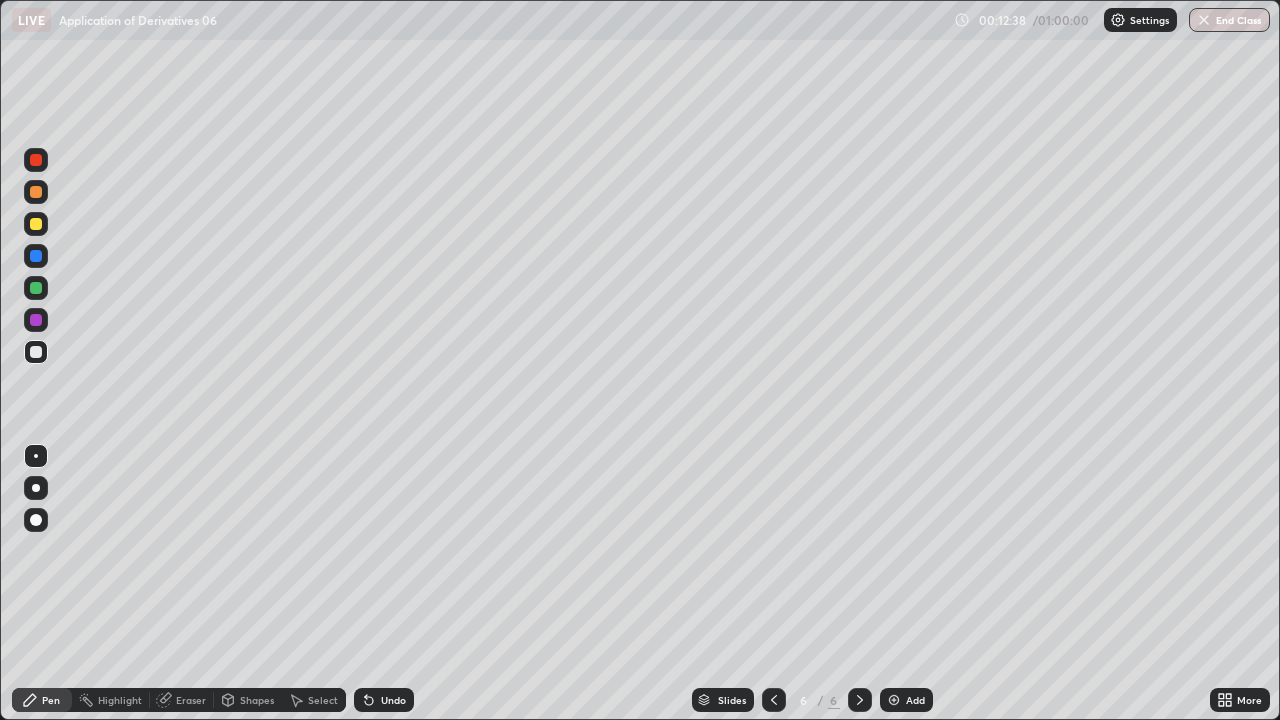 click on "Add" at bounding box center [915, 700] 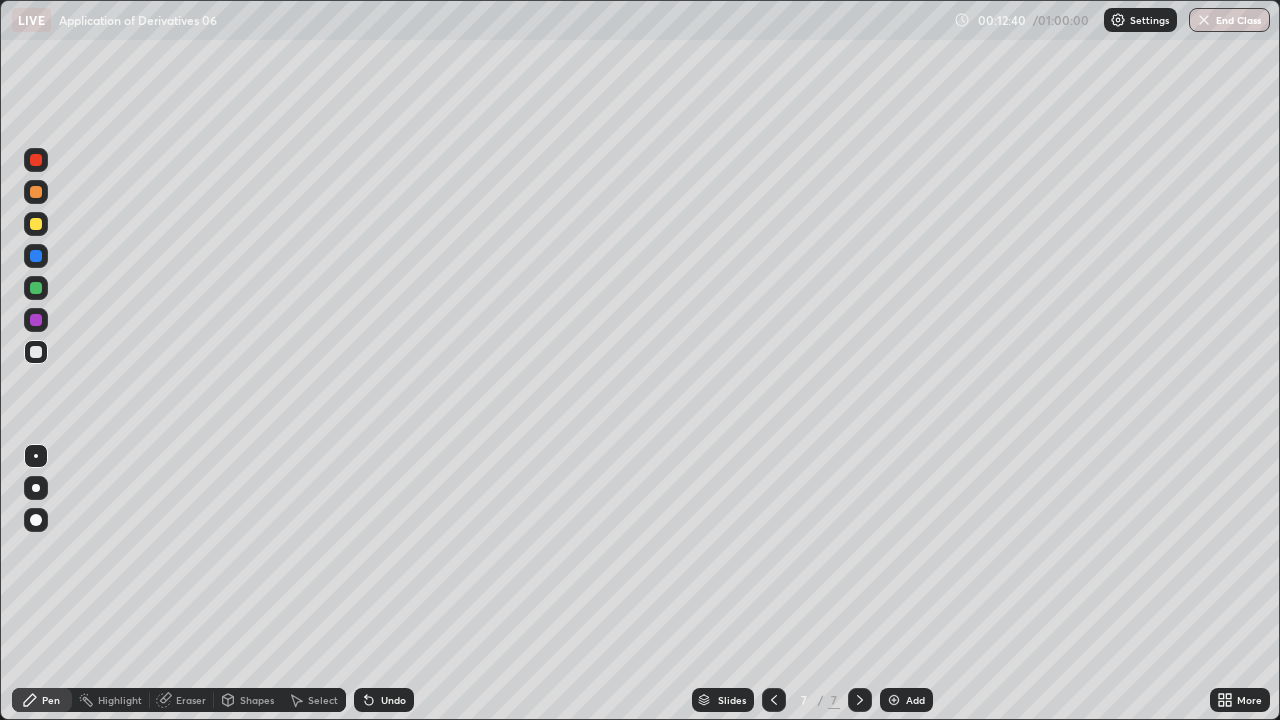 click at bounding box center [774, 700] 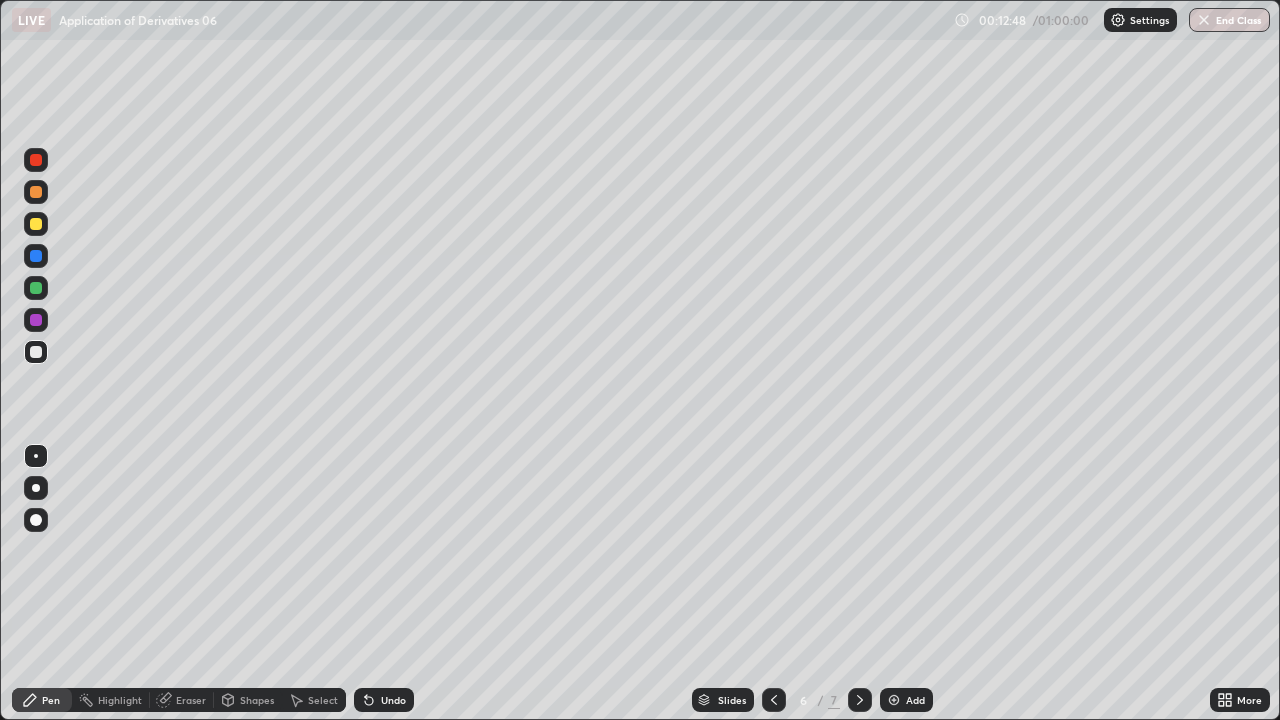 click at bounding box center (894, 700) 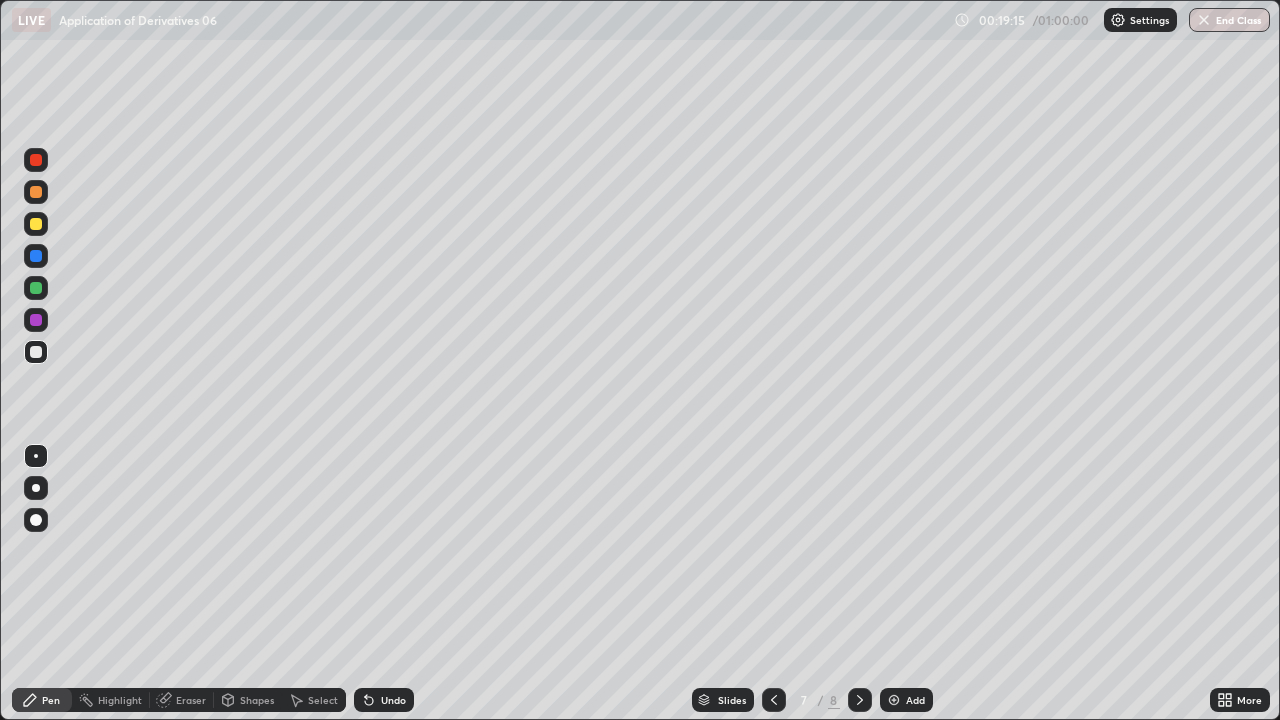 click on "Add" at bounding box center (915, 700) 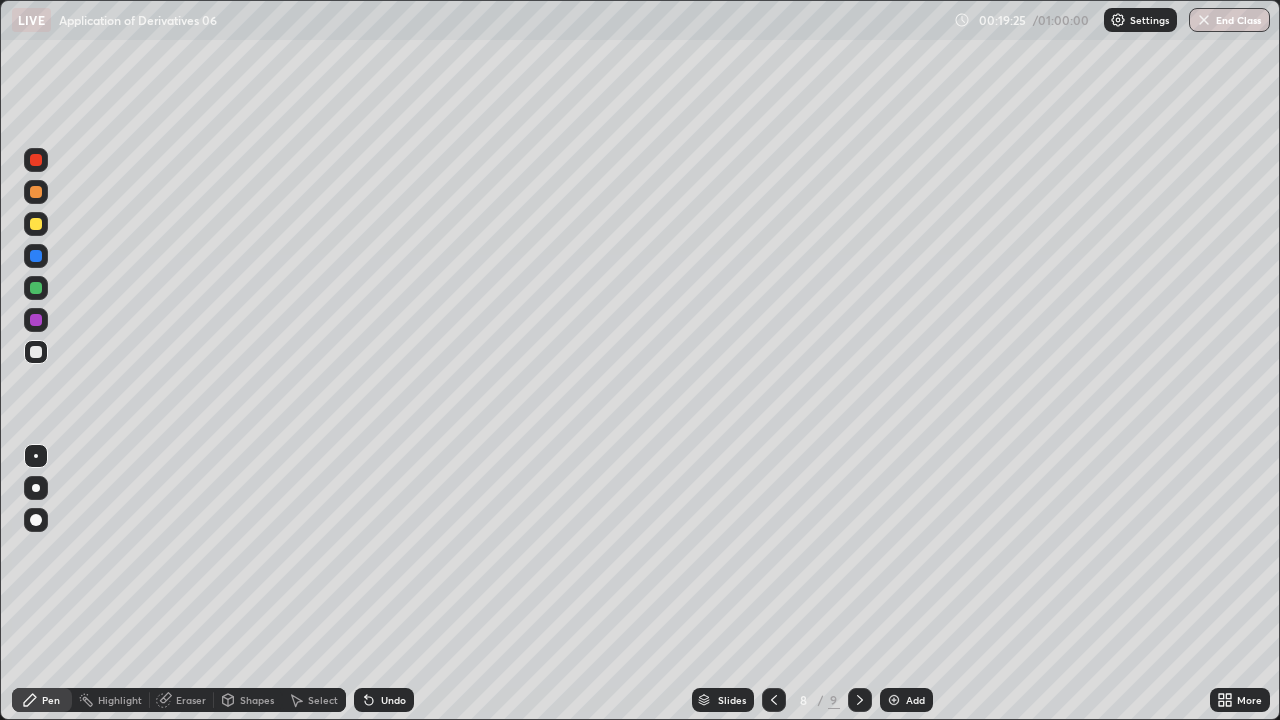 click on "Undo" at bounding box center (393, 700) 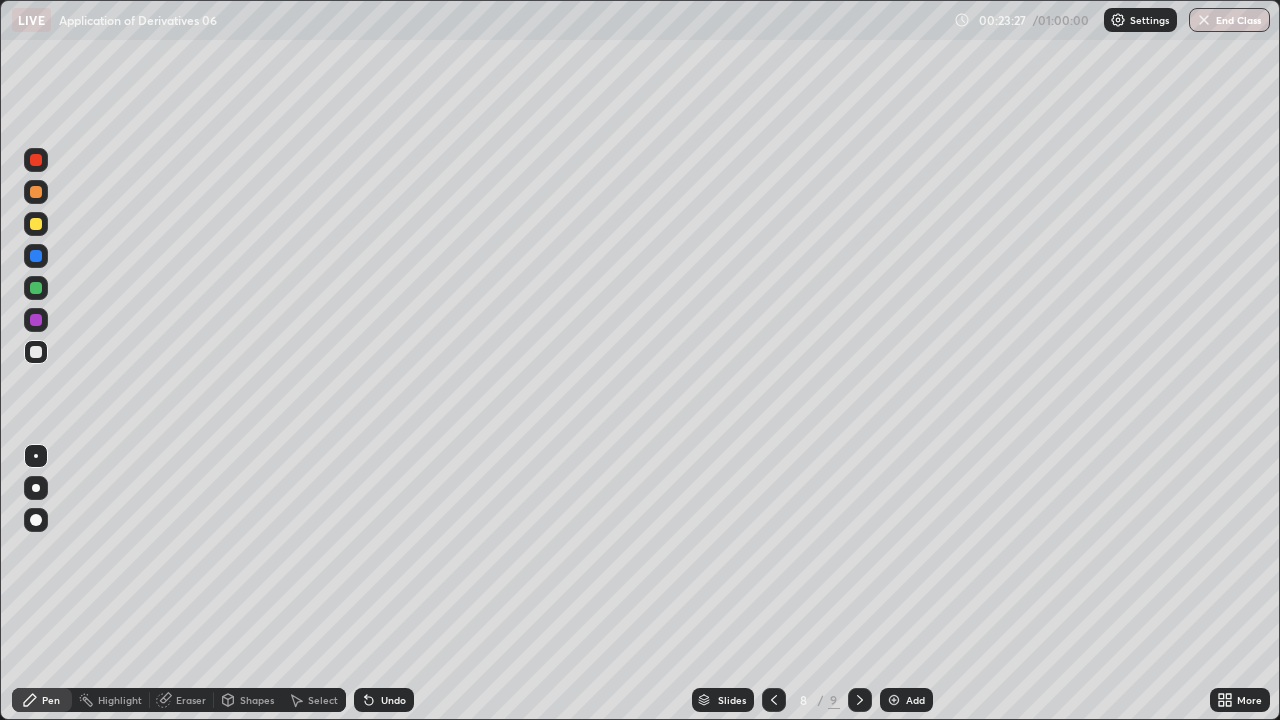 click on "Add" at bounding box center [915, 700] 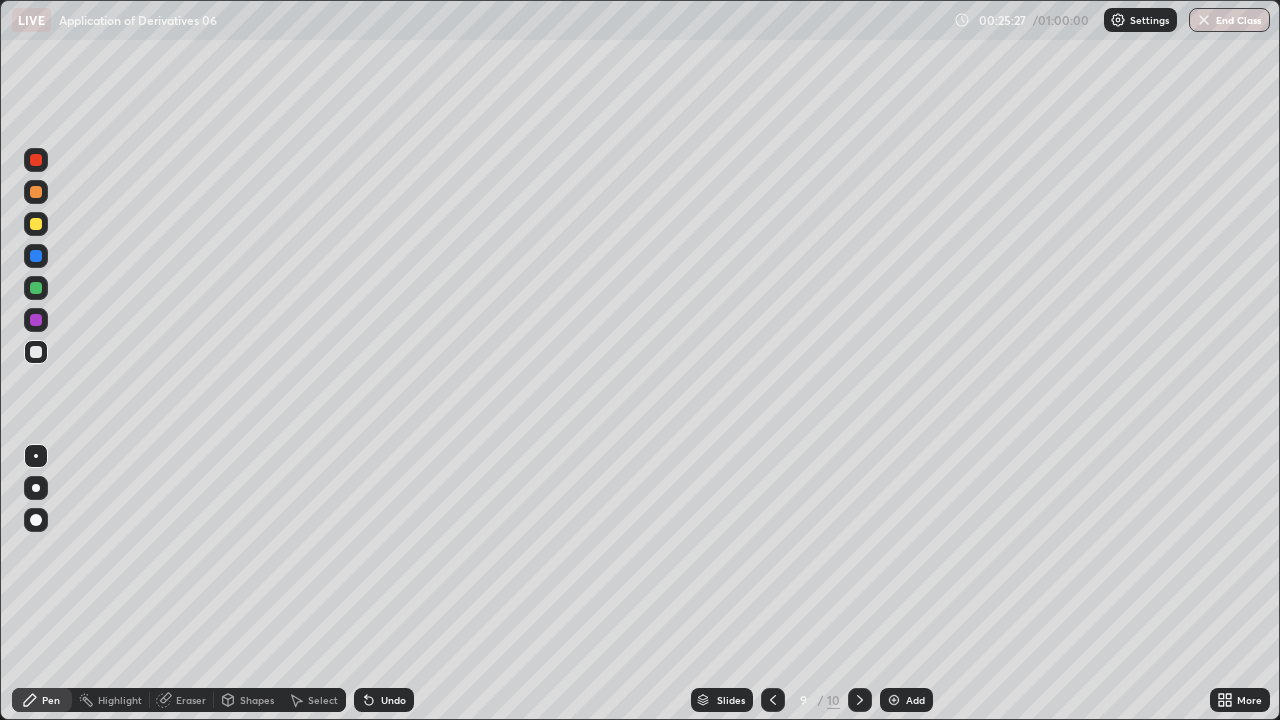 click on "Undo" at bounding box center [393, 700] 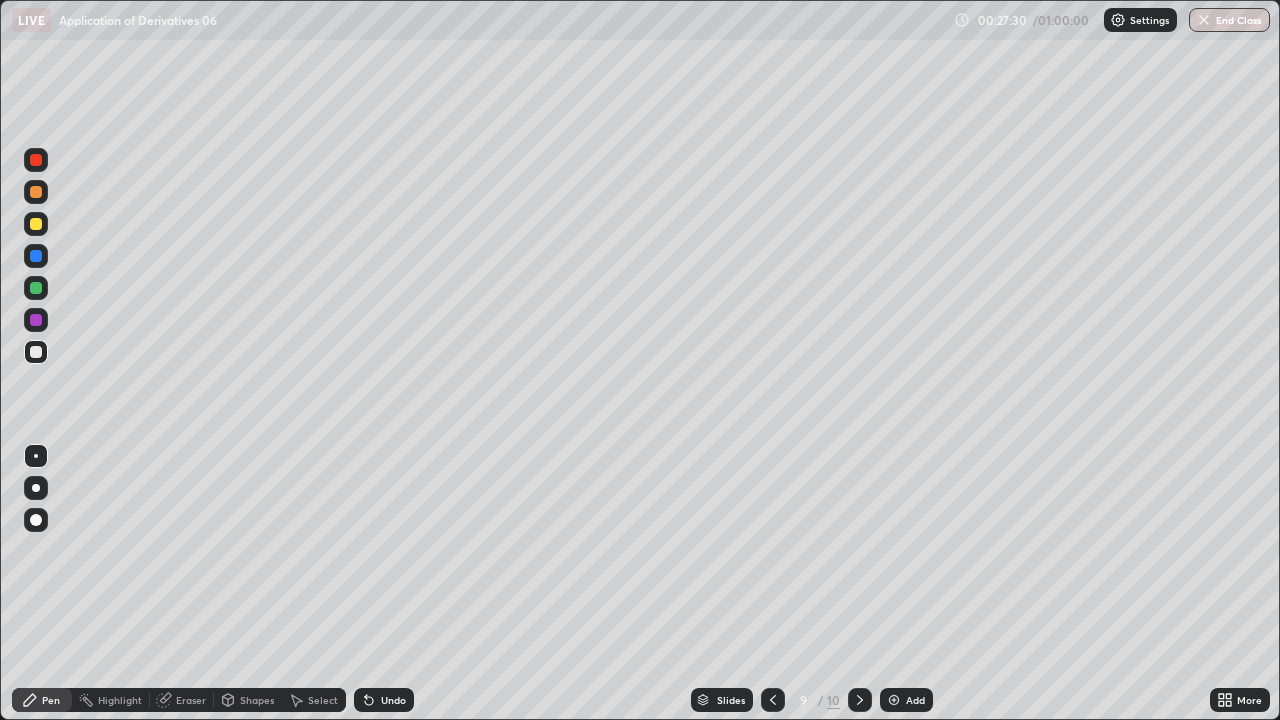 click on "Add" at bounding box center [906, 700] 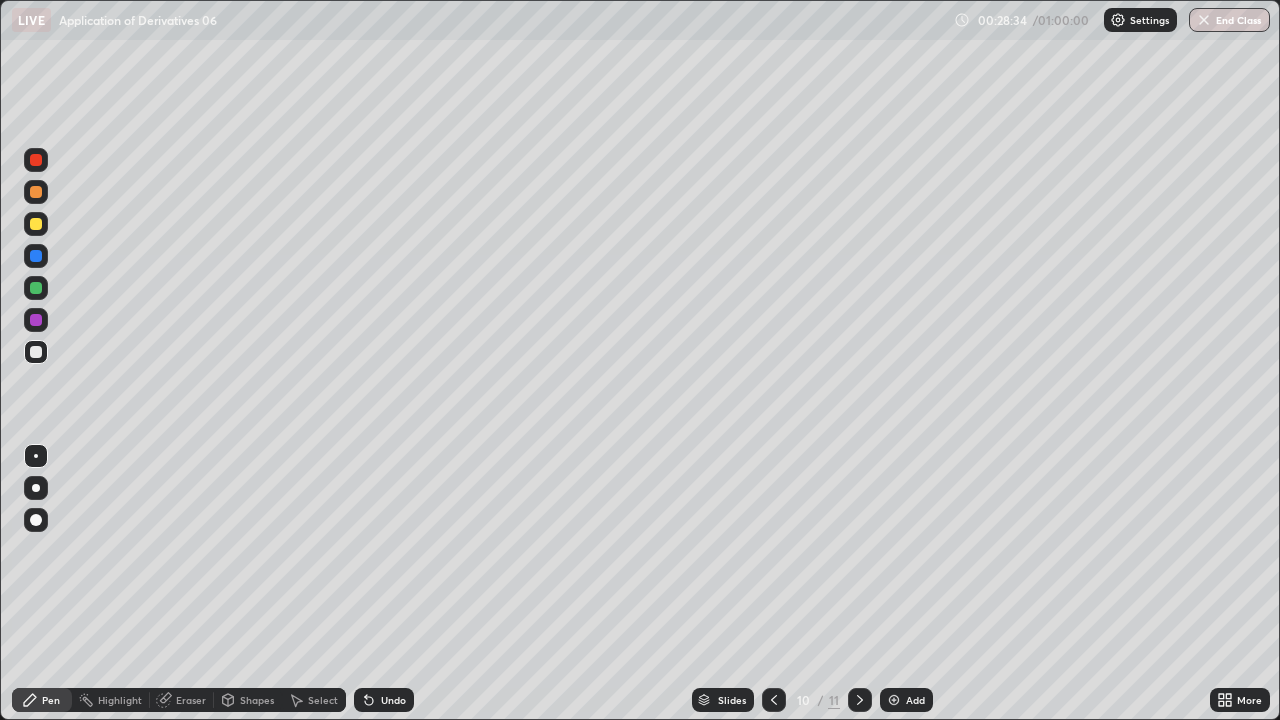 click on "Undo" at bounding box center [384, 700] 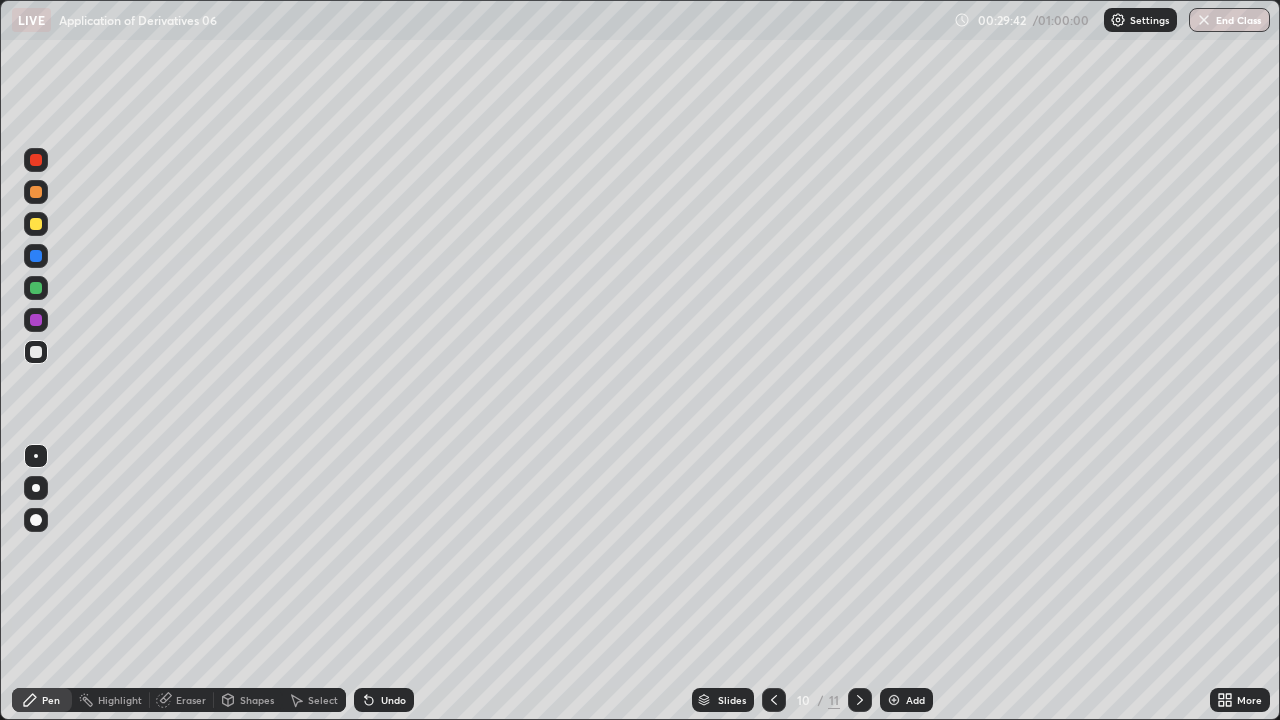 click on "Add" at bounding box center [906, 700] 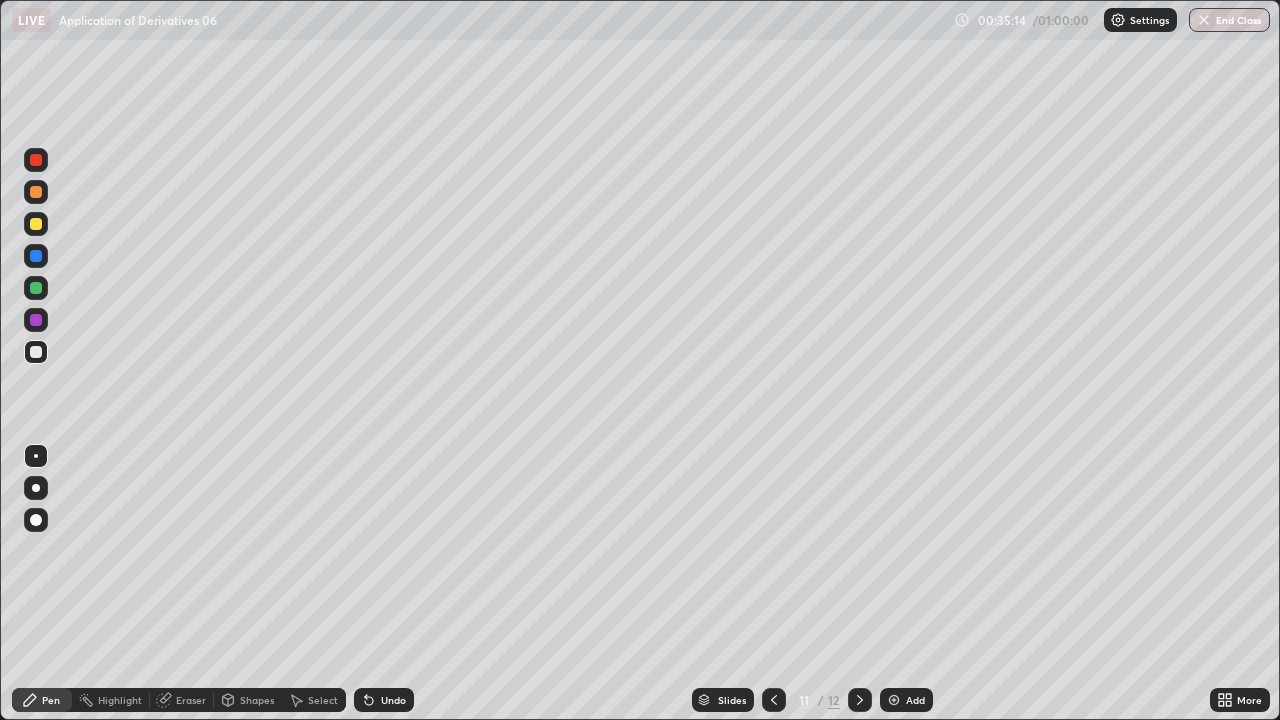 click on "Eraser" at bounding box center (191, 700) 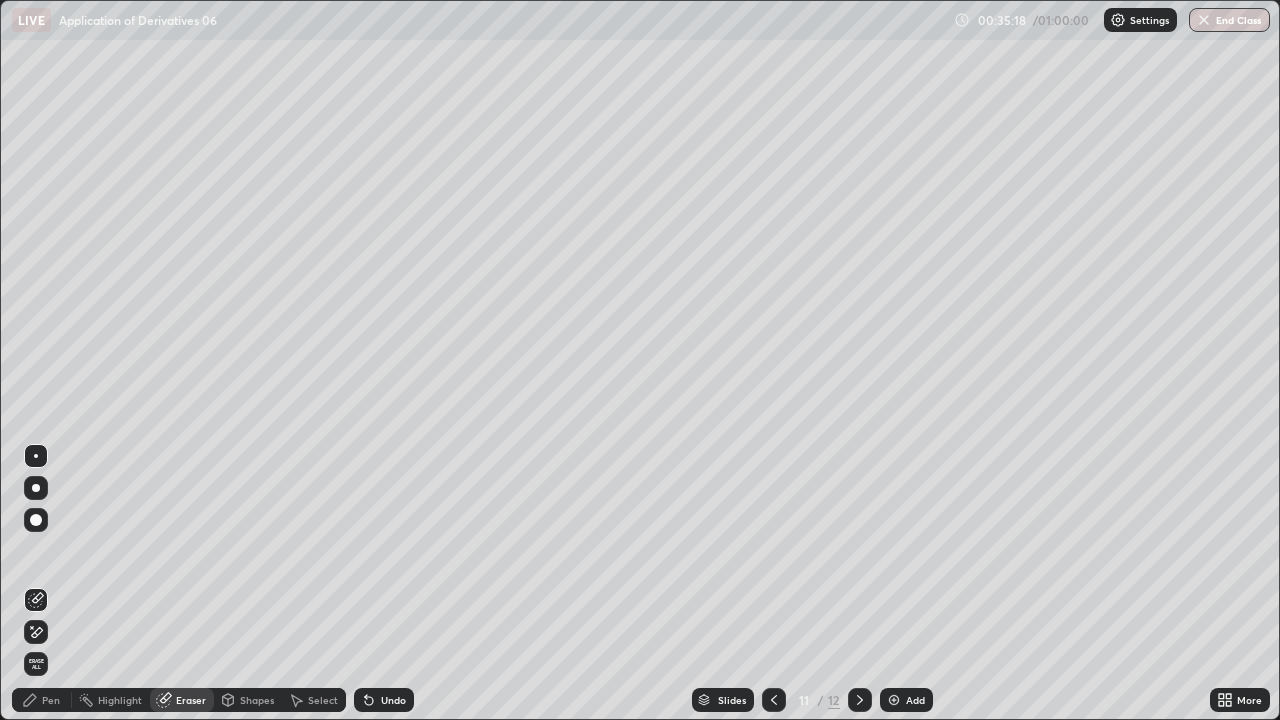 click on "Pen" at bounding box center [51, 700] 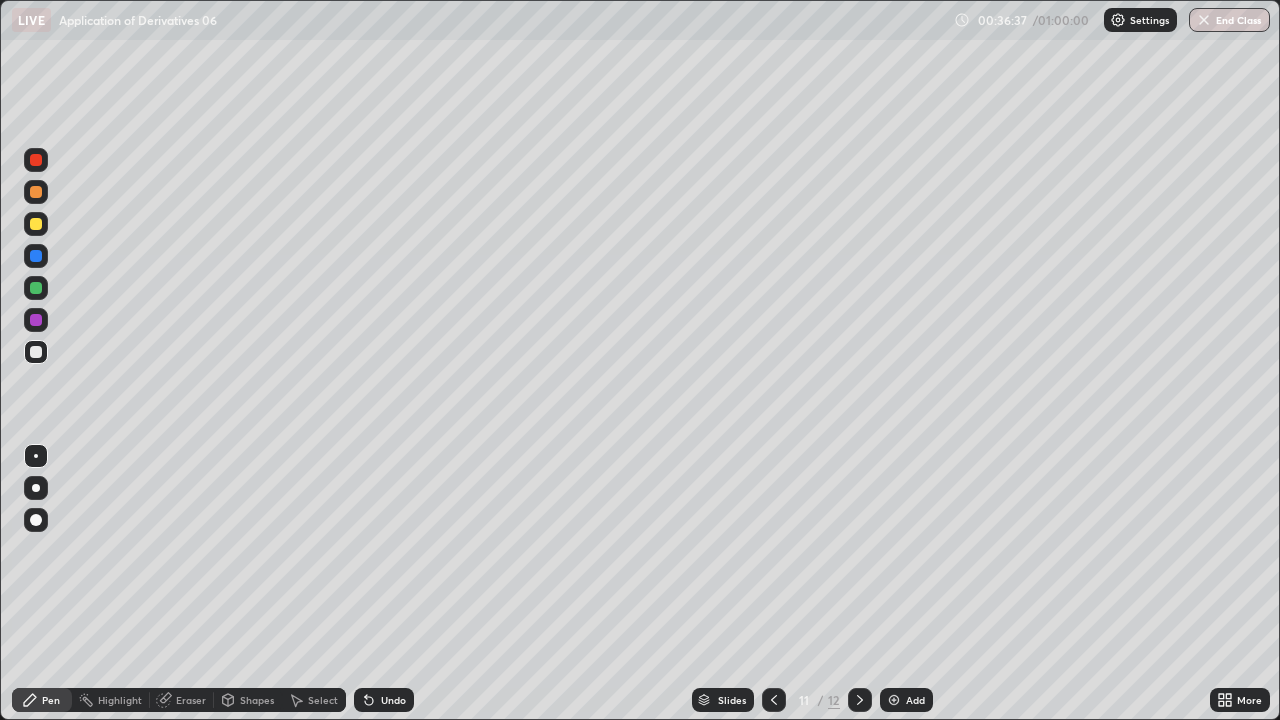 click on "Add" at bounding box center [906, 700] 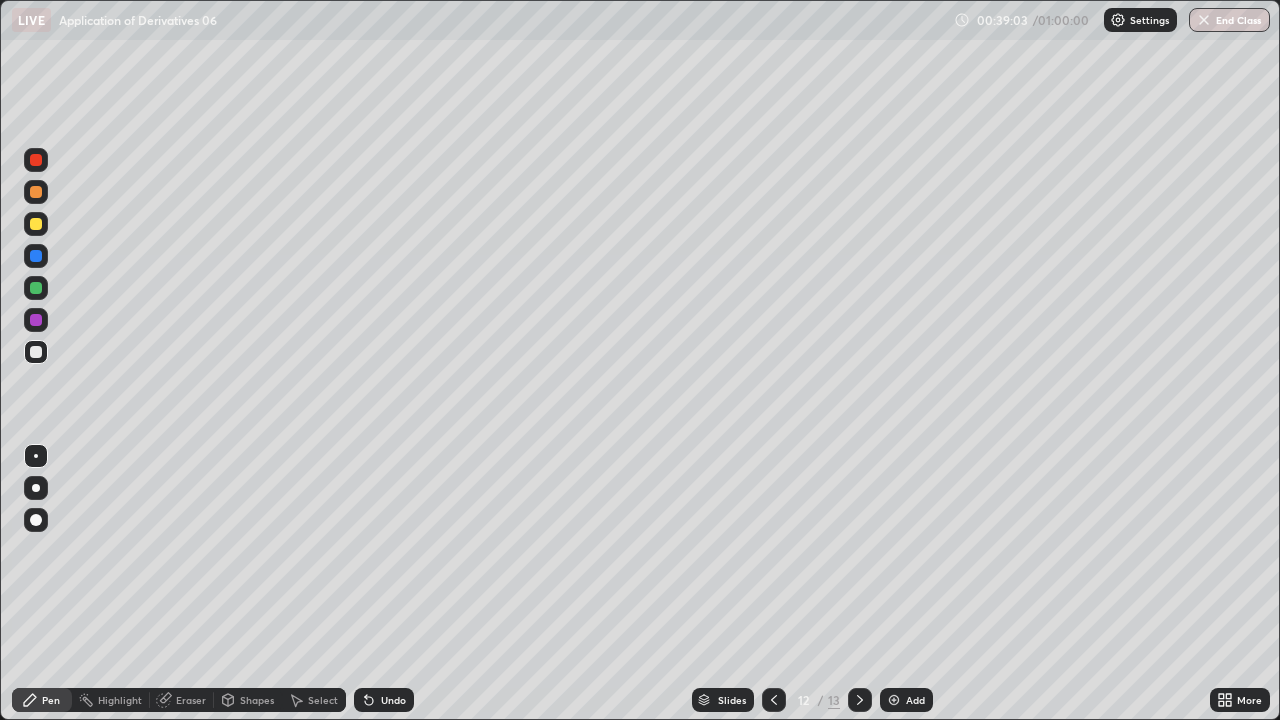 click on "Undo" at bounding box center [393, 700] 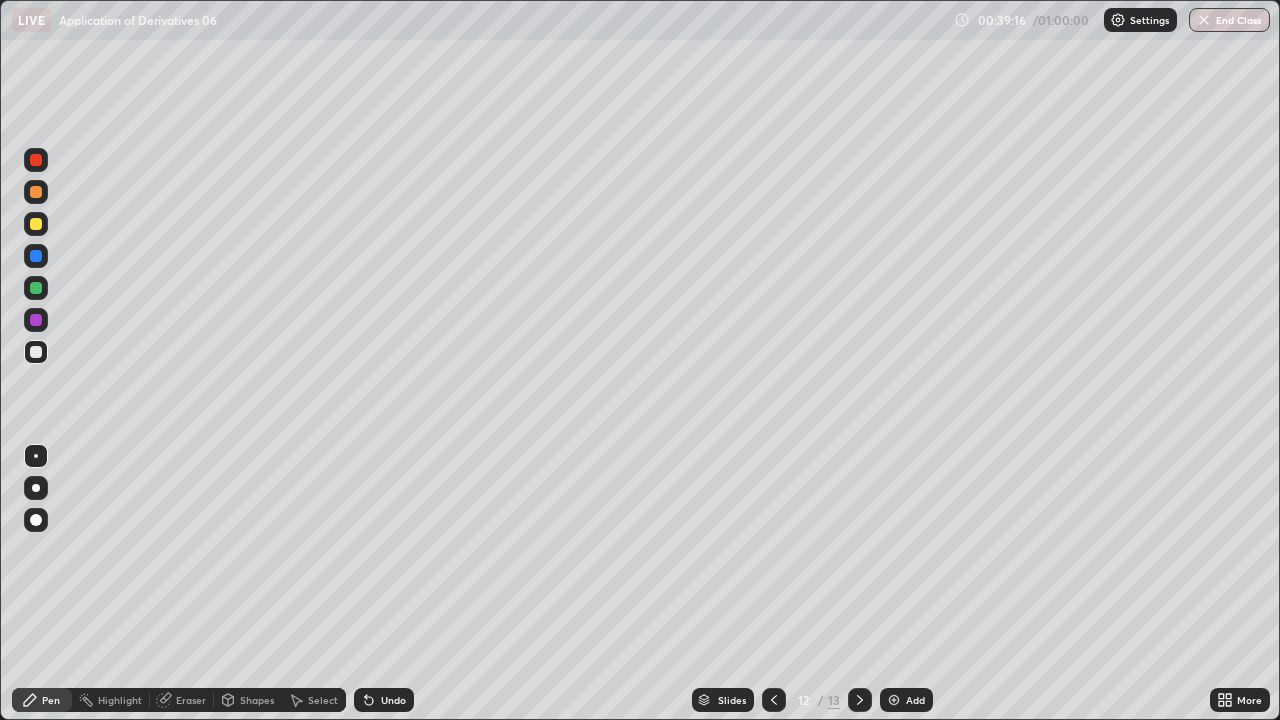 click on "Undo" at bounding box center (393, 700) 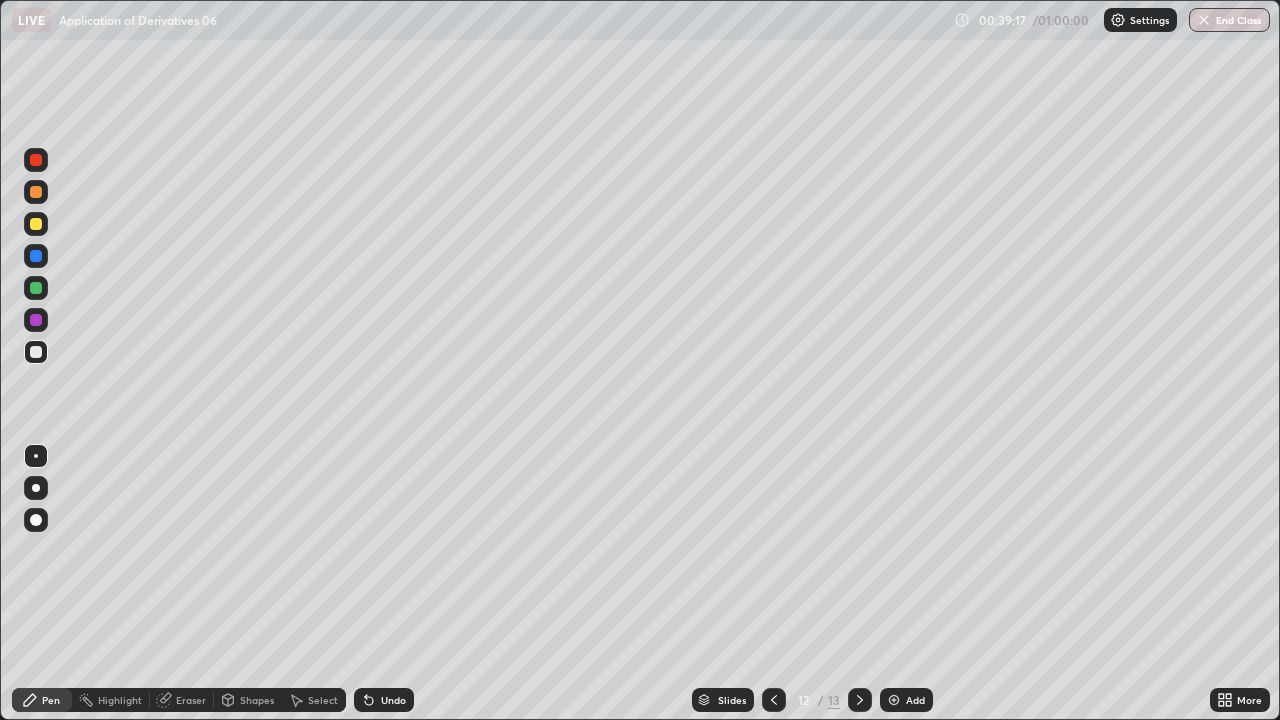 click on "Undo" at bounding box center [384, 700] 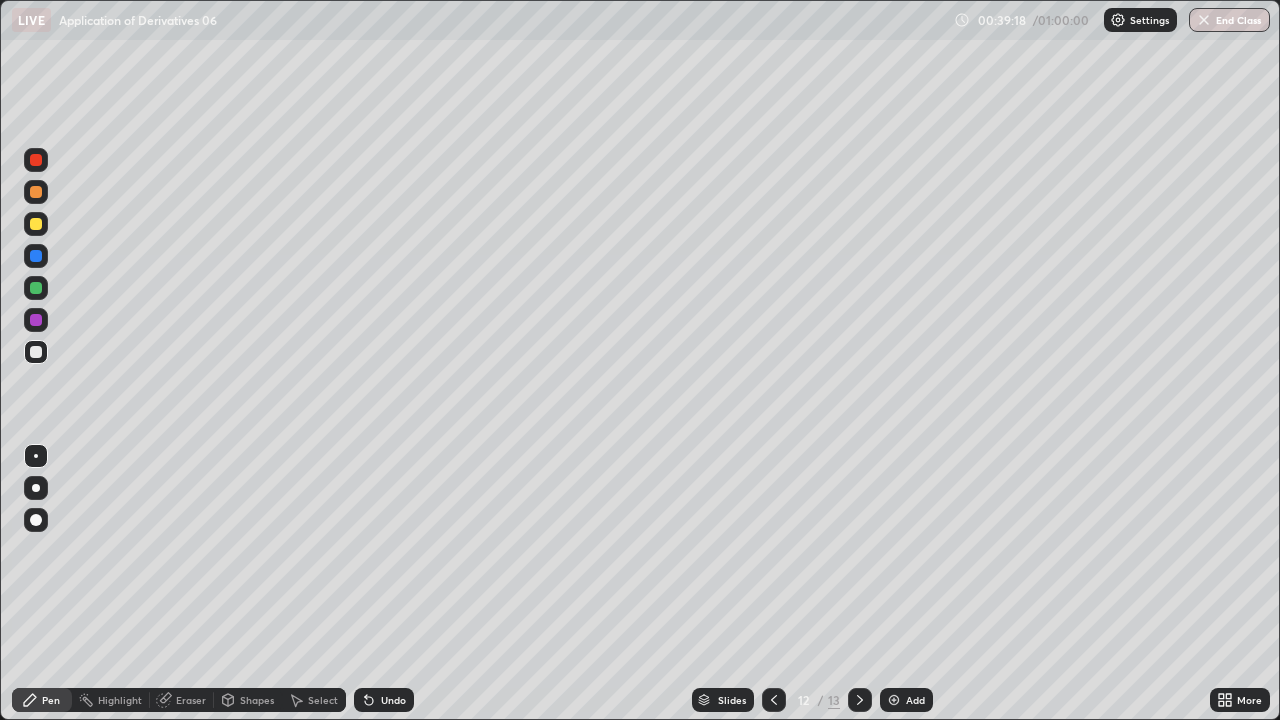 click on "Undo" at bounding box center (384, 700) 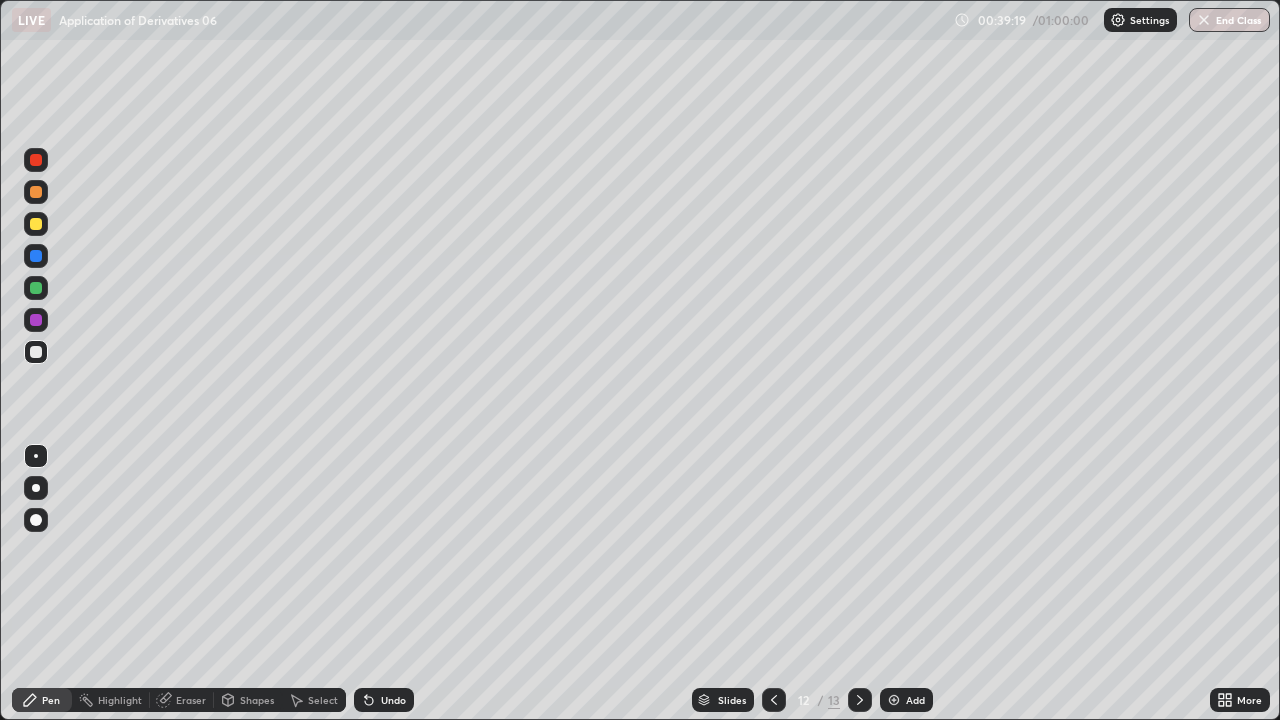 click on "Undo" at bounding box center (384, 700) 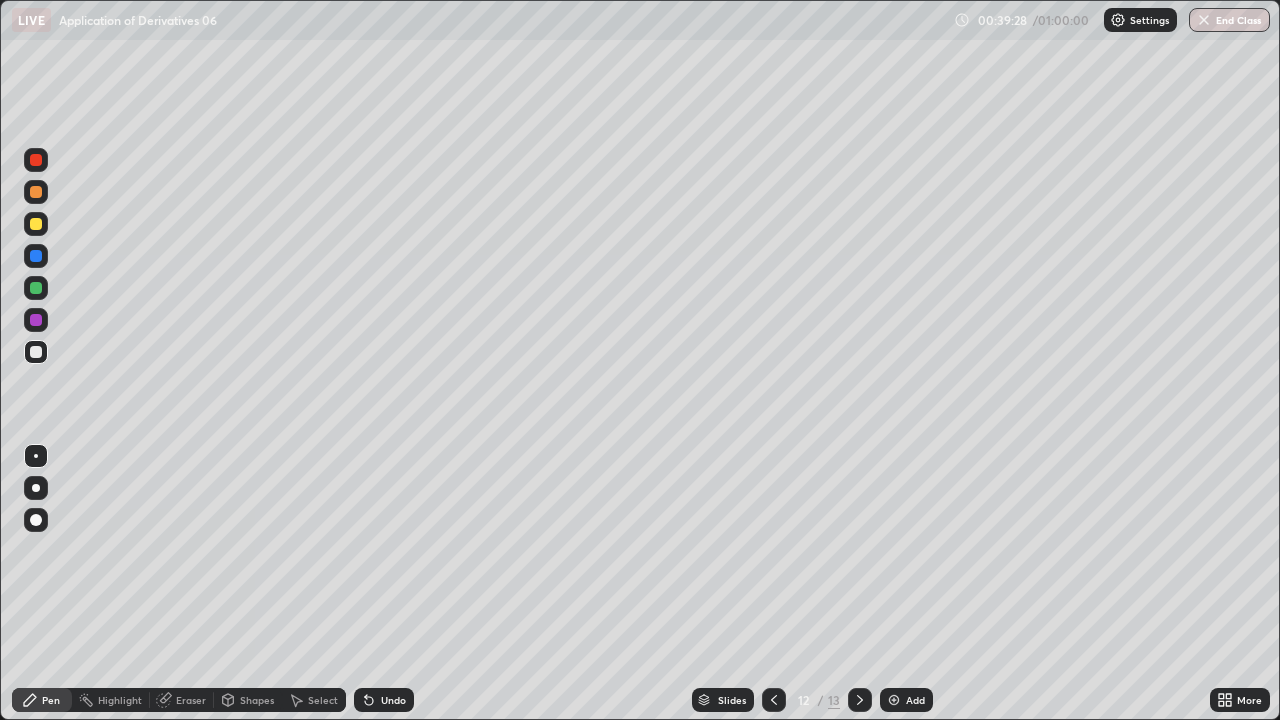click 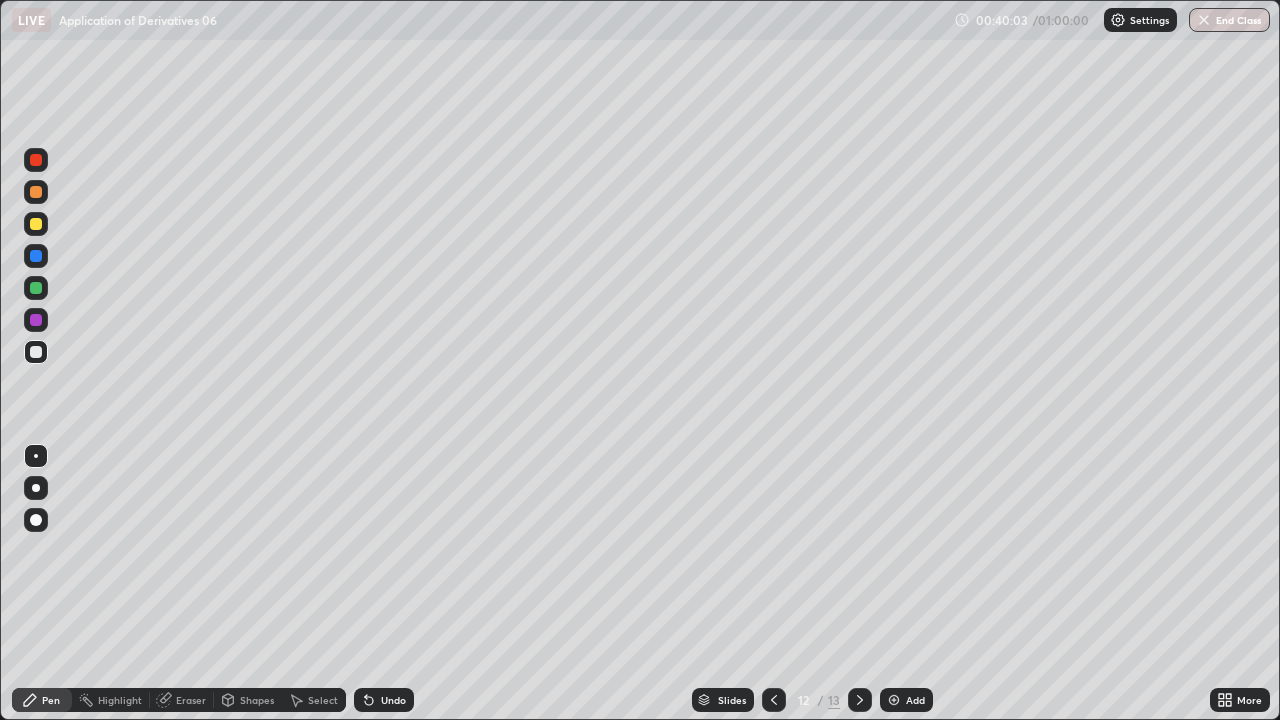 click on "Undo" at bounding box center (393, 700) 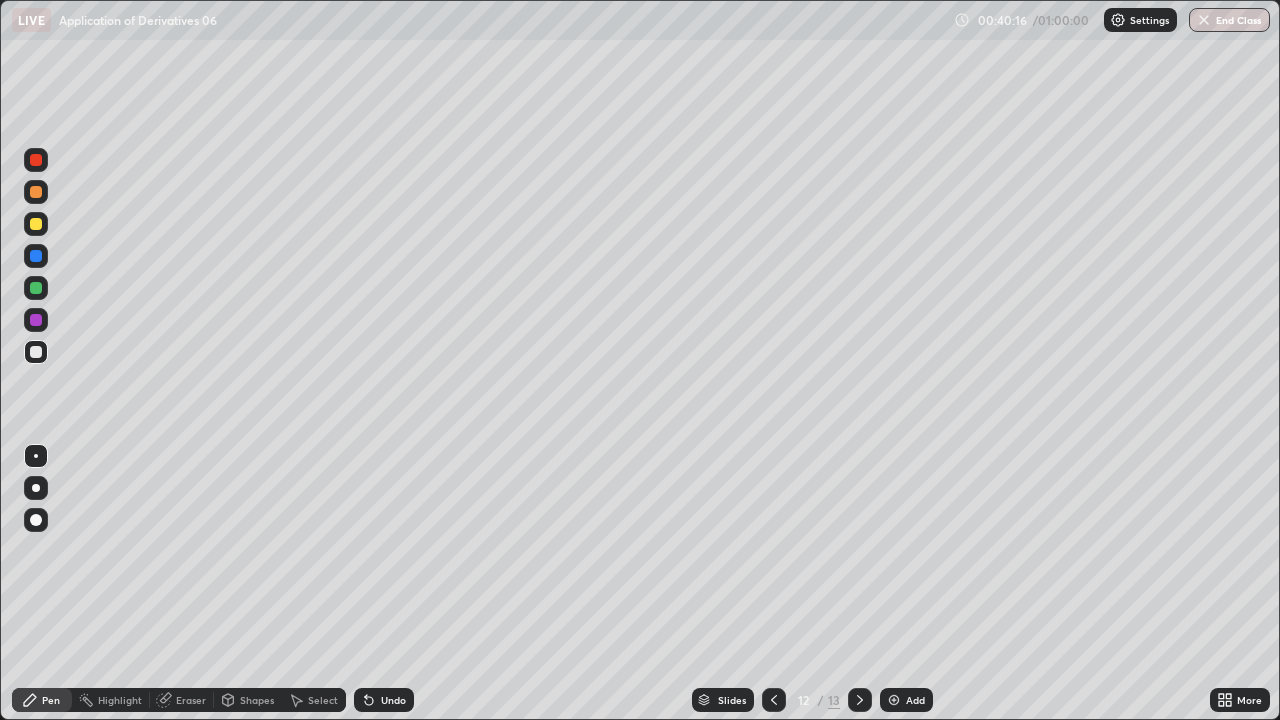 click on "Eraser" at bounding box center (191, 700) 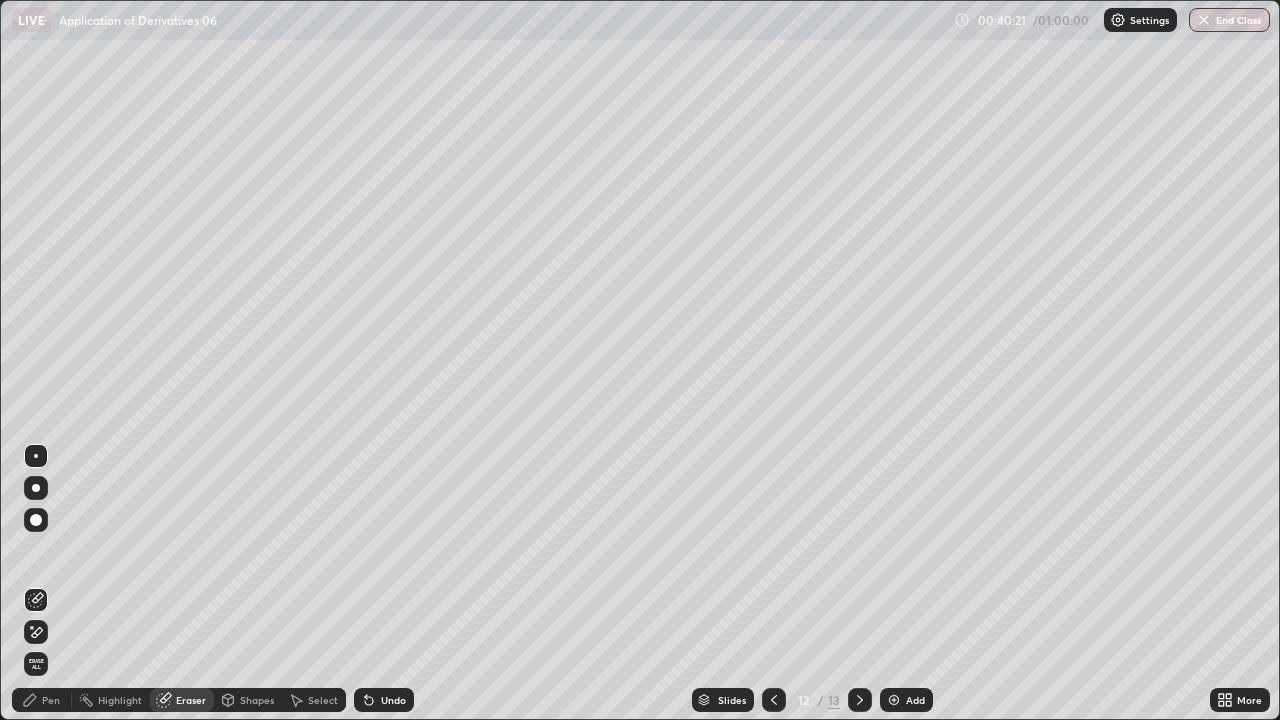 click on "Pen" at bounding box center [42, 700] 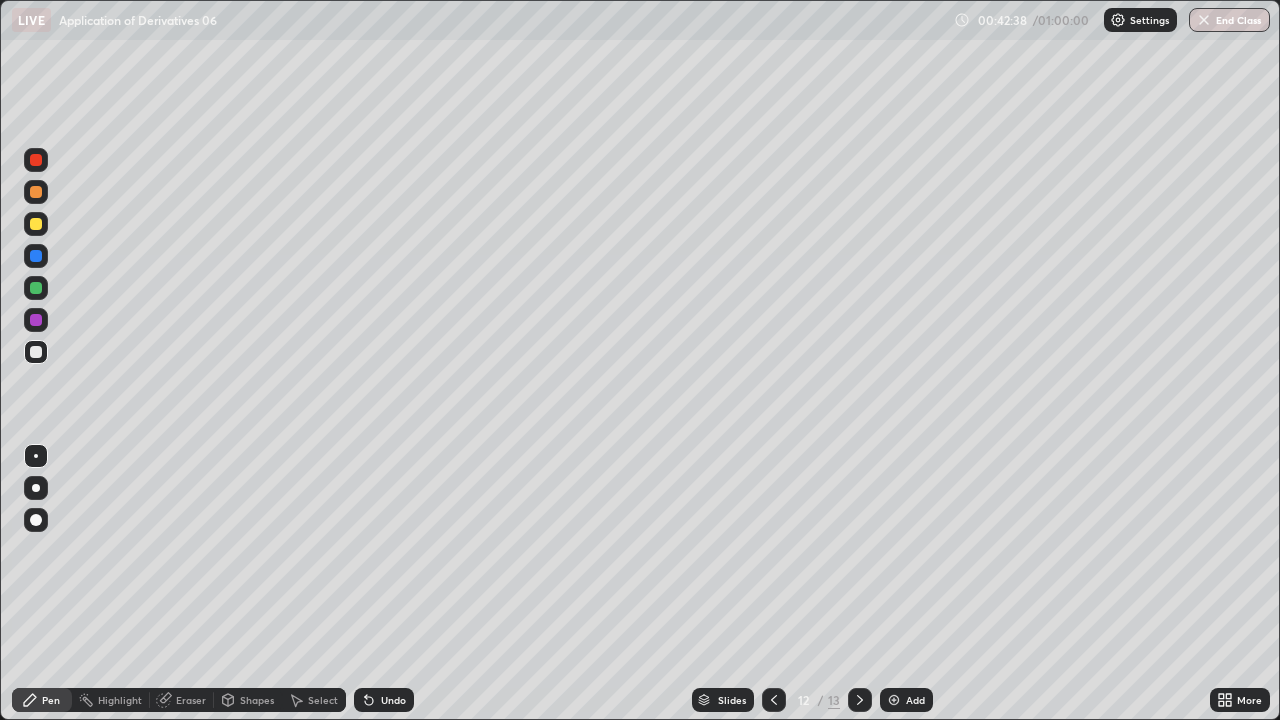 click on "Add" at bounding box center (915, 700) 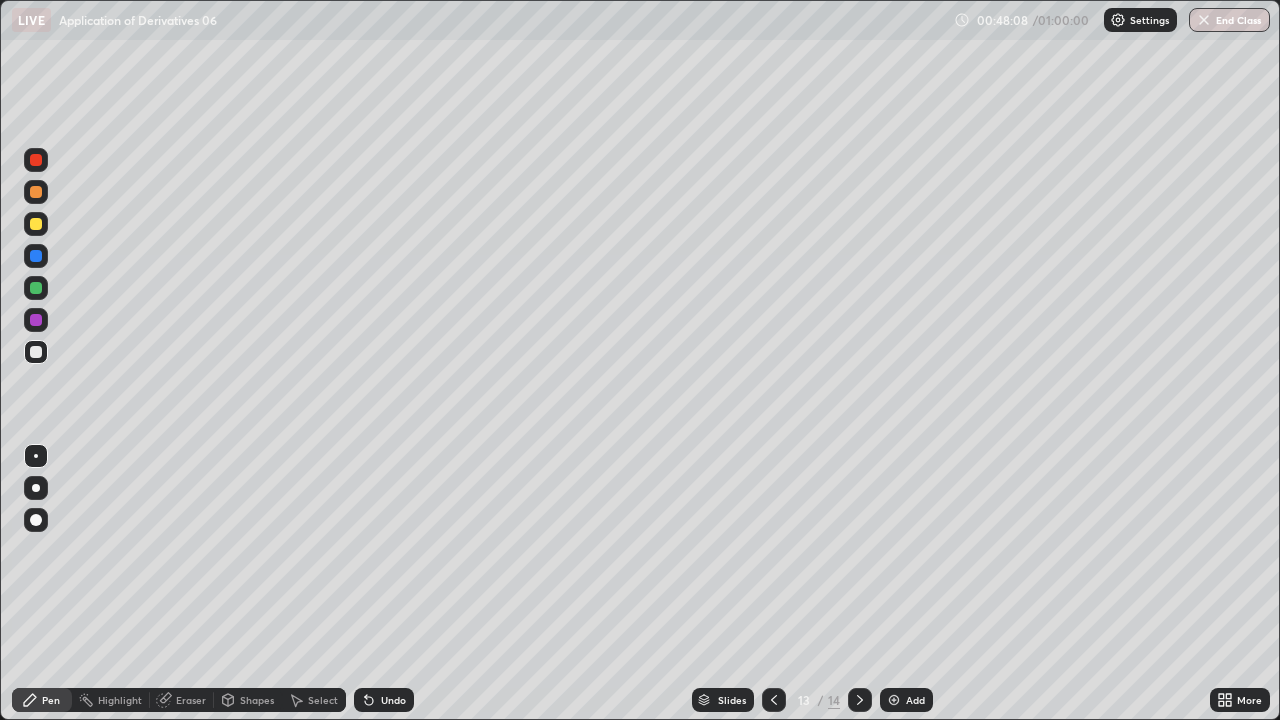 click on "Add" at bounding box center [915, 700] 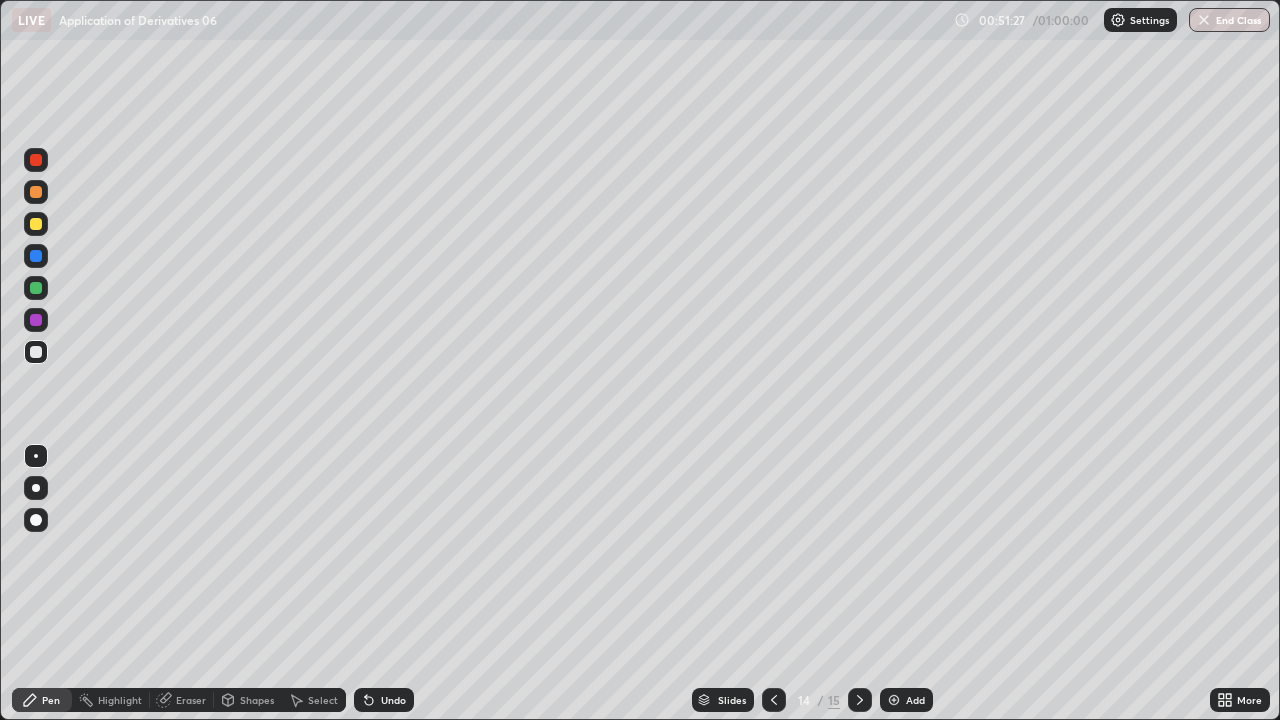 click at bounding box center [894, 700] 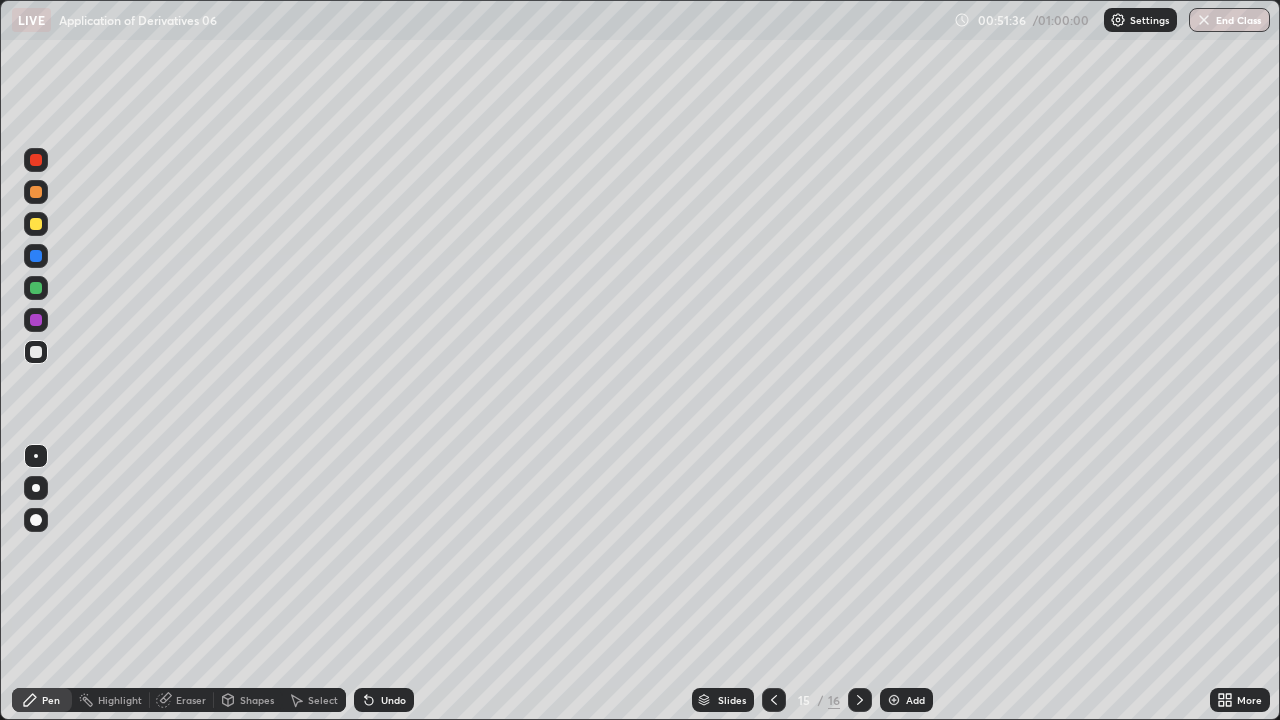 click on "Undo" at bounding box center (393, 700) 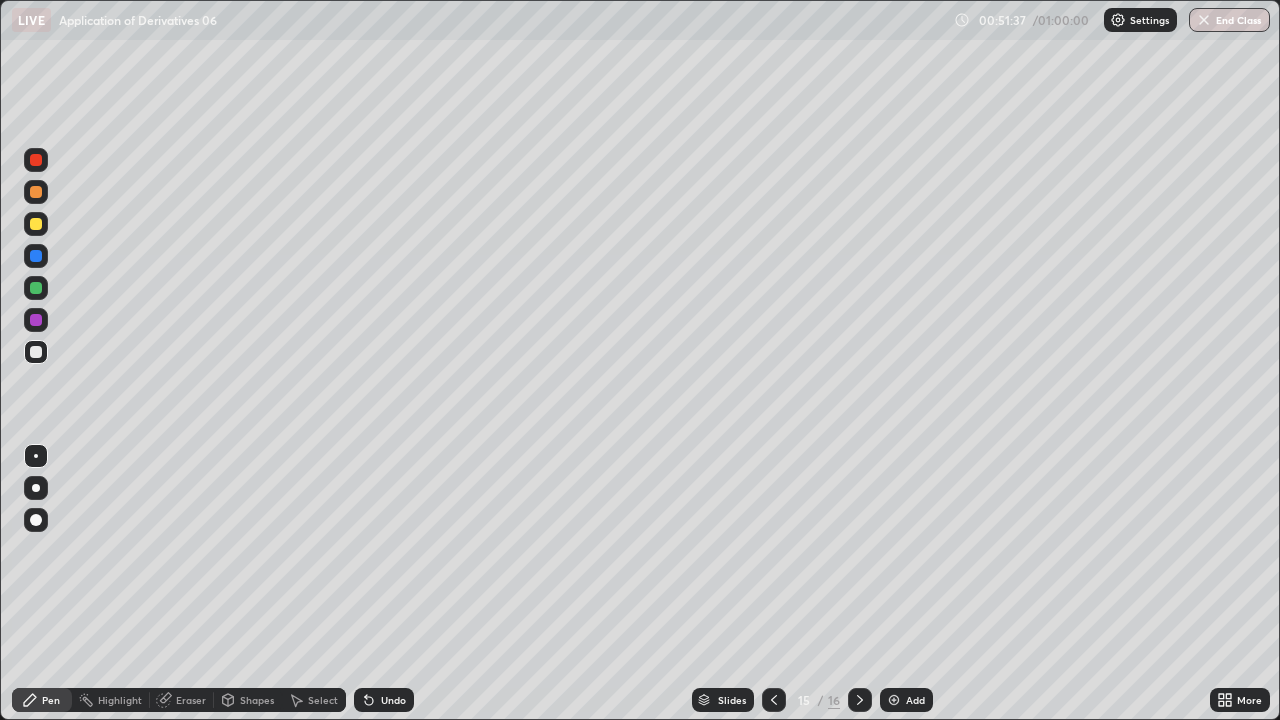 click on "Undo" at bounding box center (393, 700) 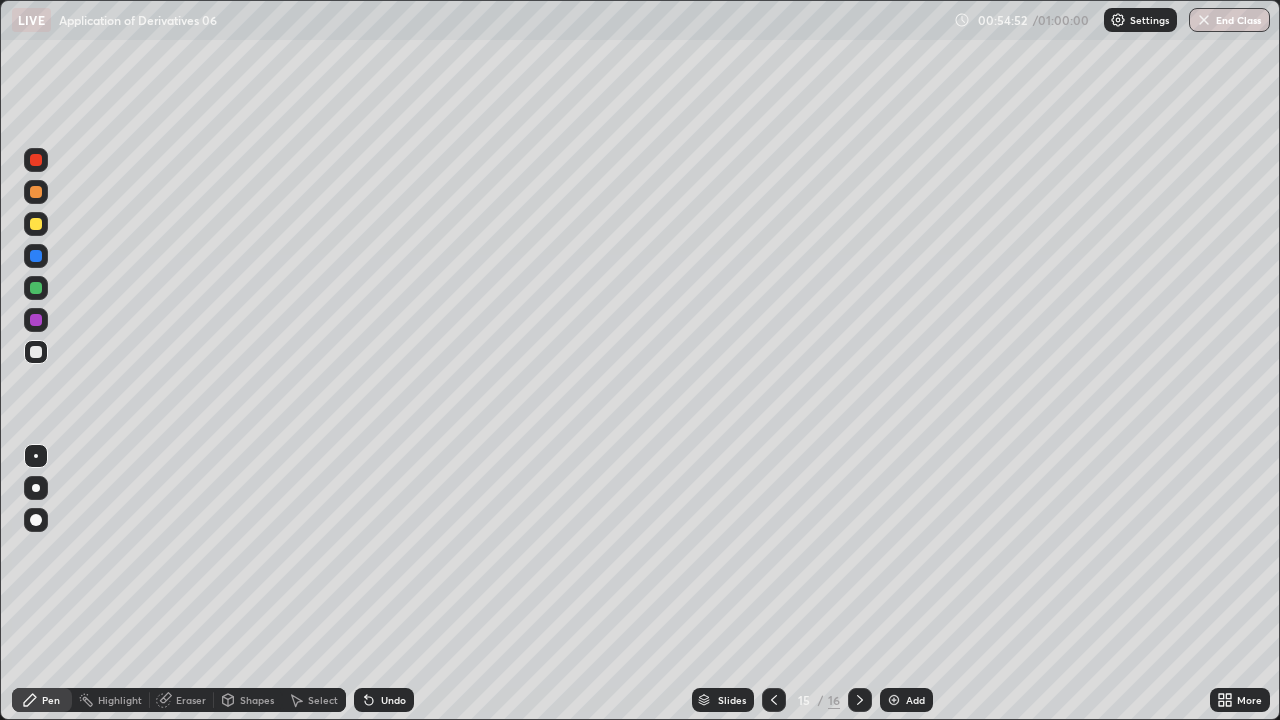 click on "Eraser" at bounding box center (191, 700) 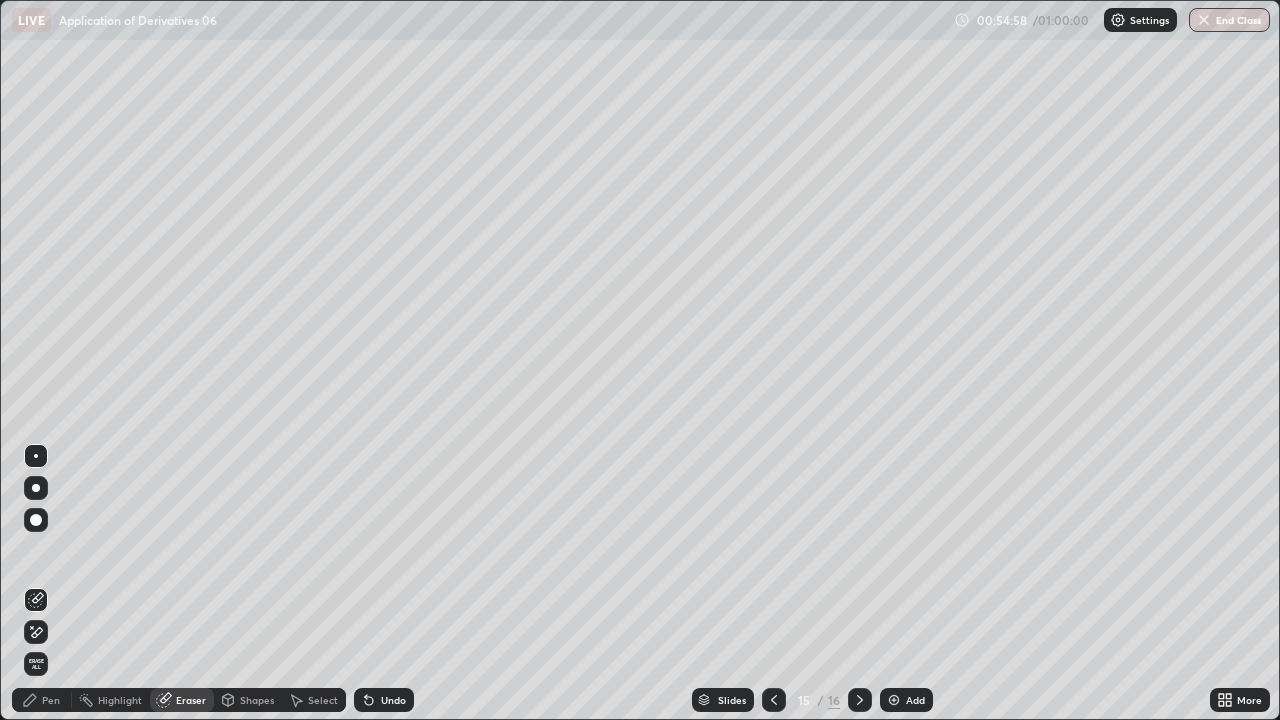 click on "Pen" at bounding box center [42, 700] 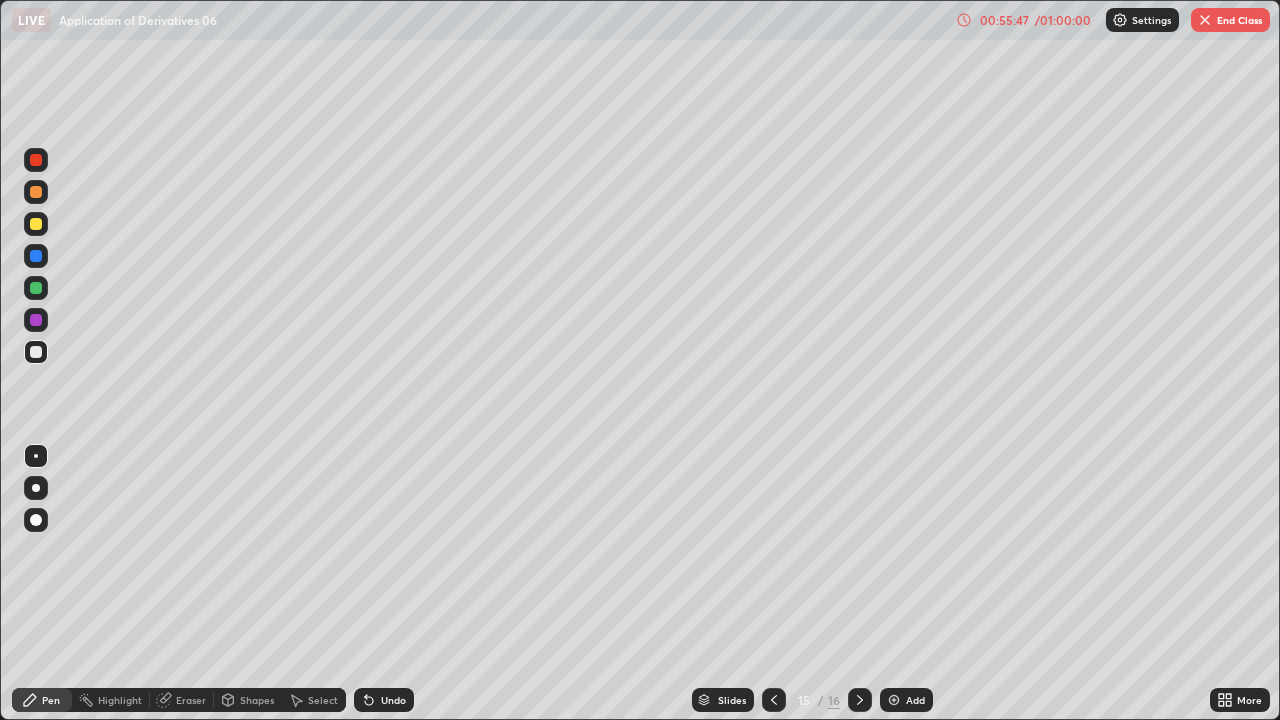 click on "/  01:00:00" at bounding box center (1063, 20) 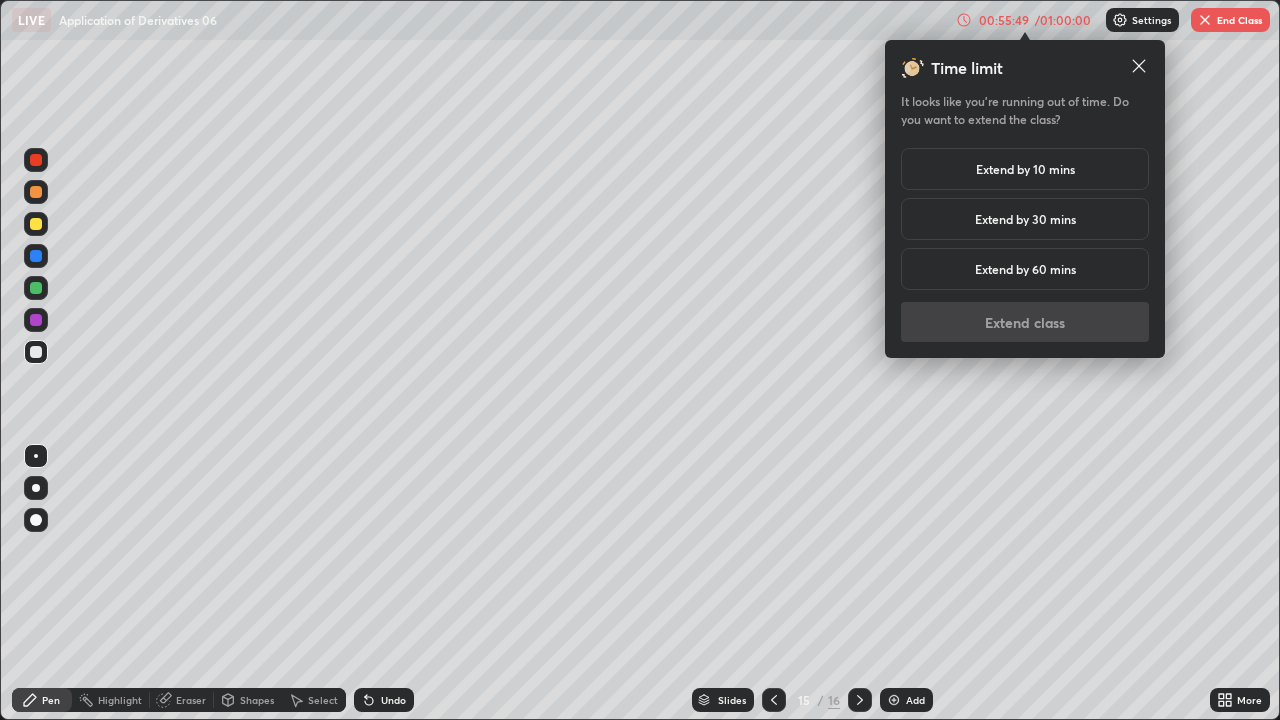 click on "Extend by 30 mins" at bounding box center [1025, 219] 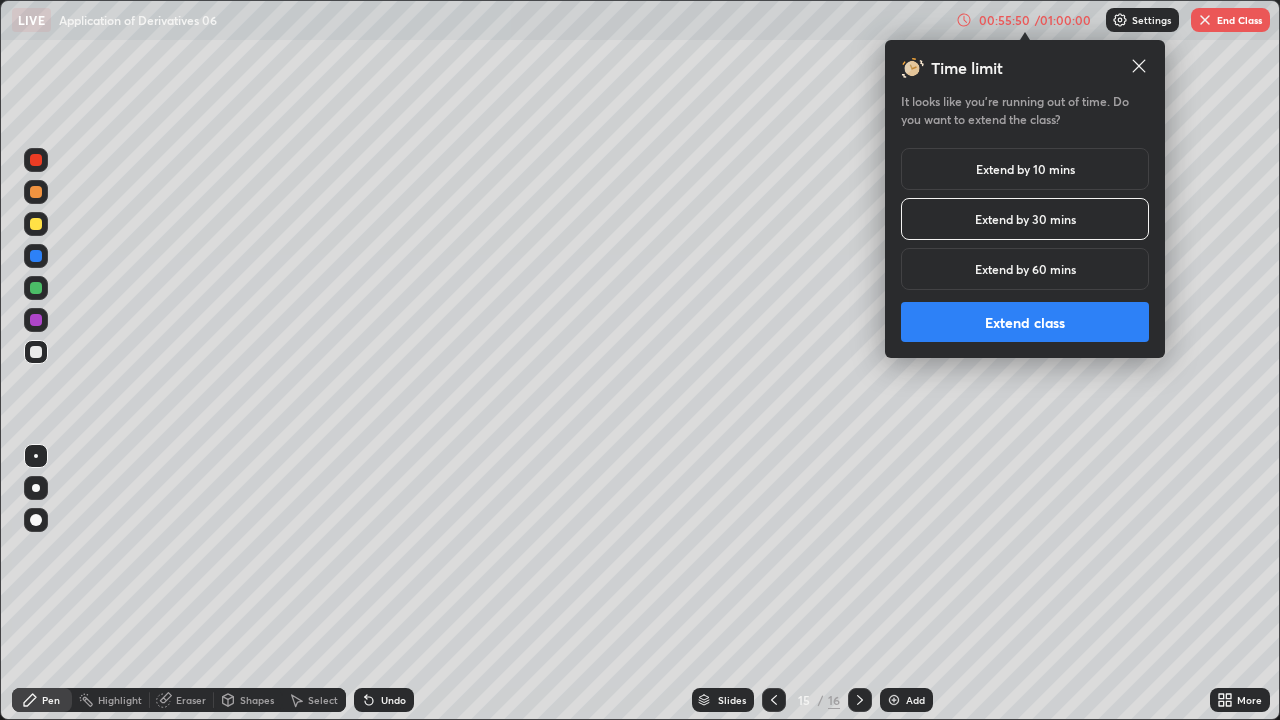 click on "Extend class" at bounding box center (1025, 322) 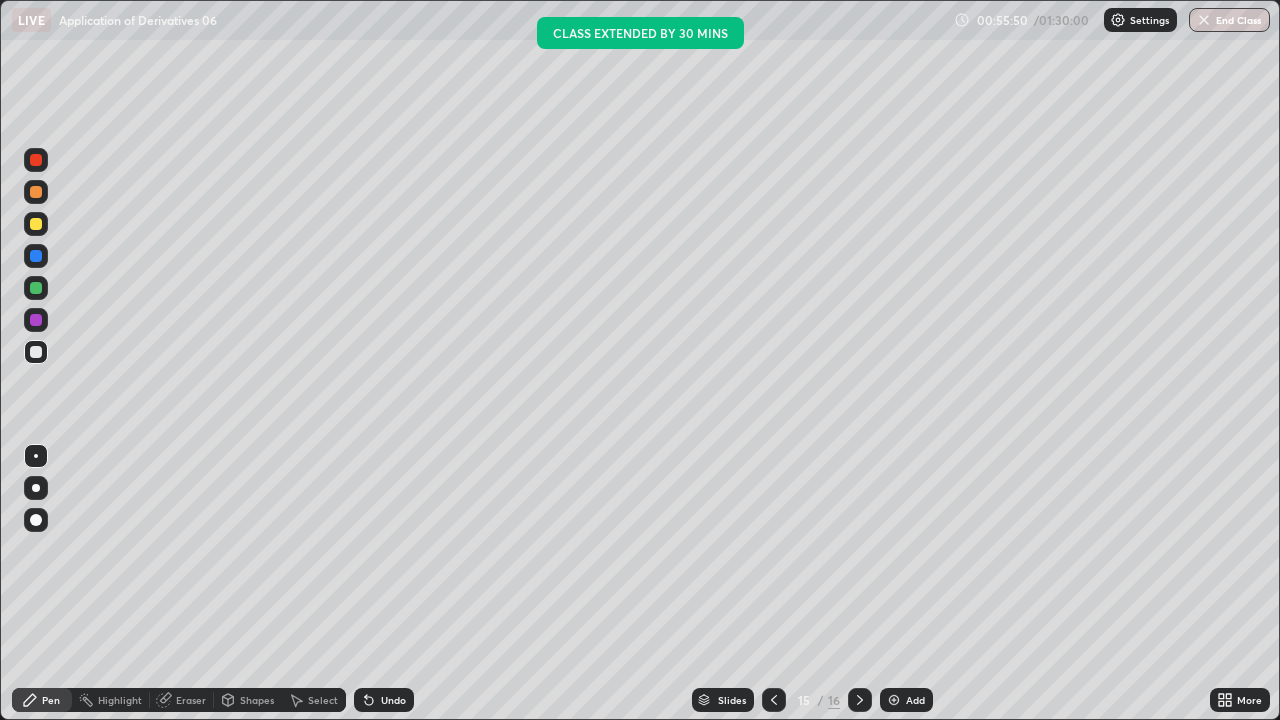 click on "Add" at bounding box center (906, 700) 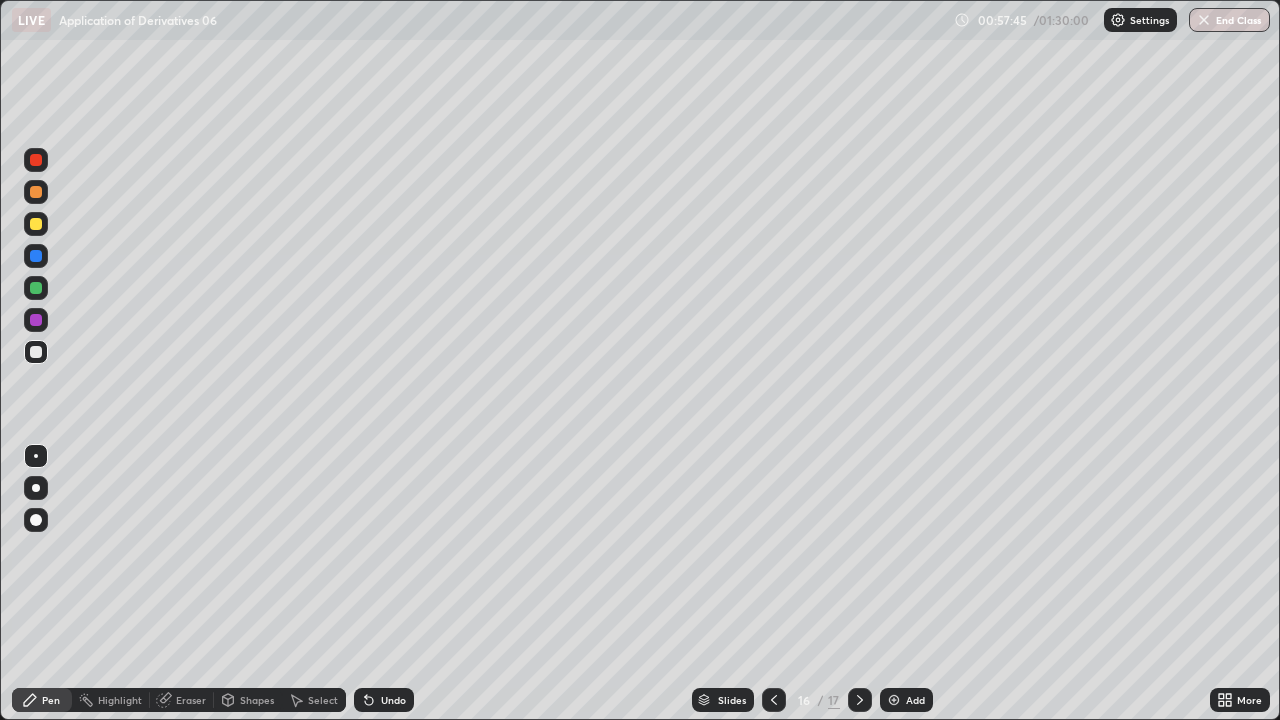 click 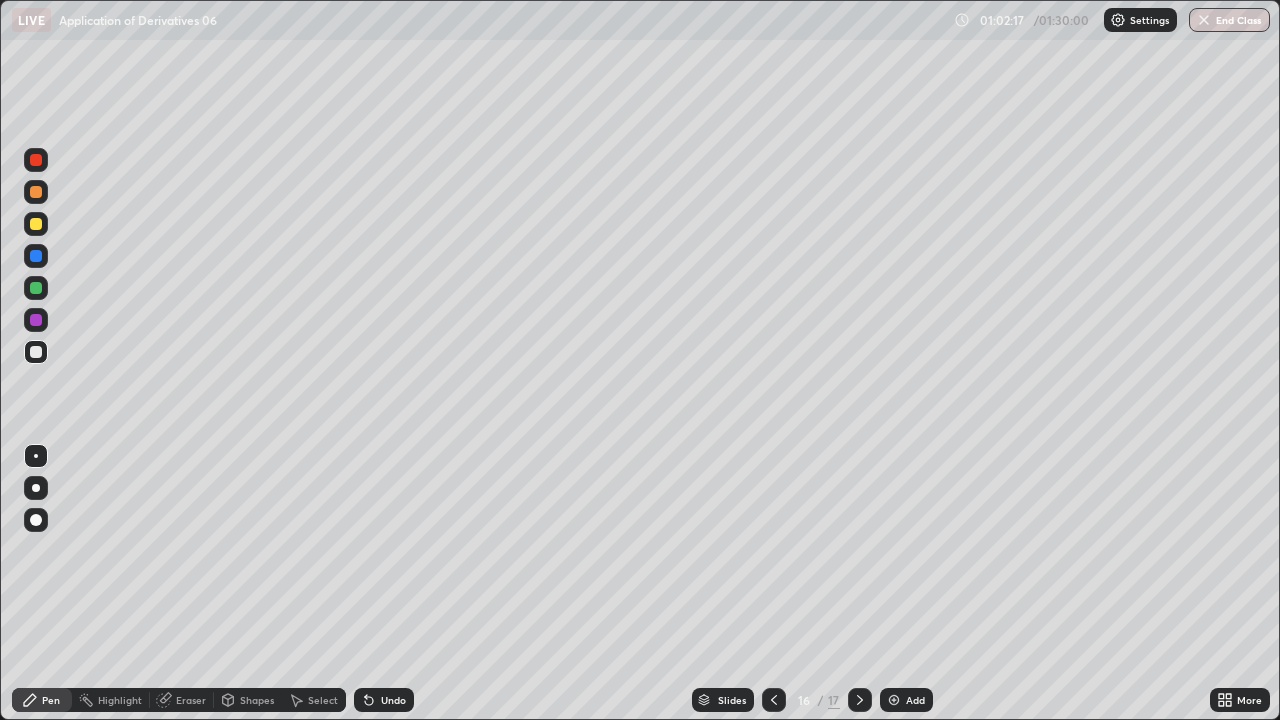 click on "Add" at bounding box center [915, 700] 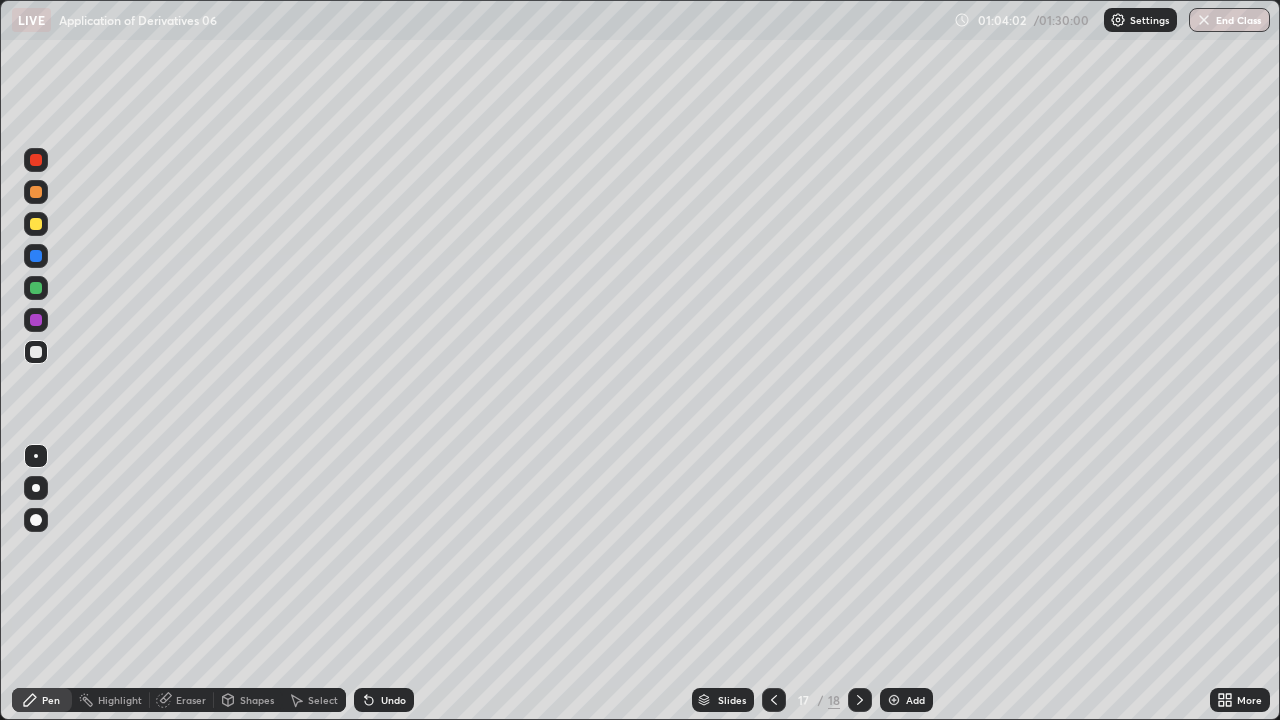 click on "Undo" at bounding box center [393, 700] 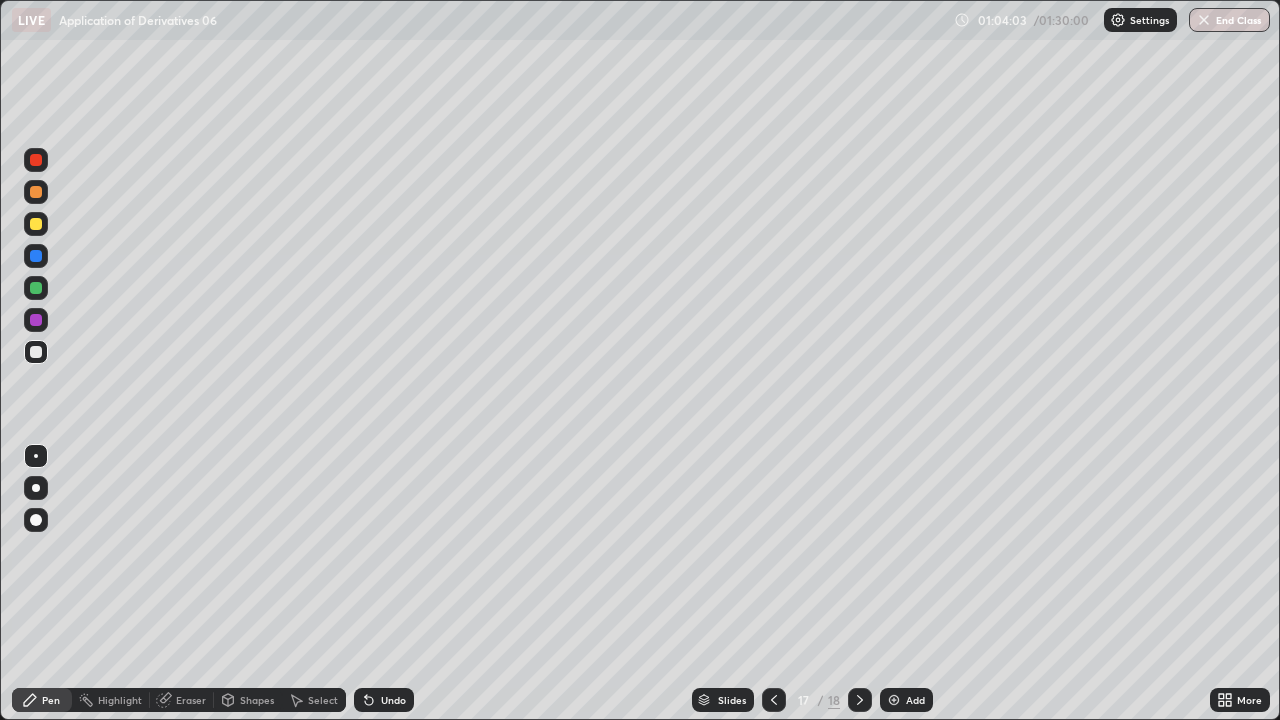 click on "Undo" at bounding box center (393, 700) 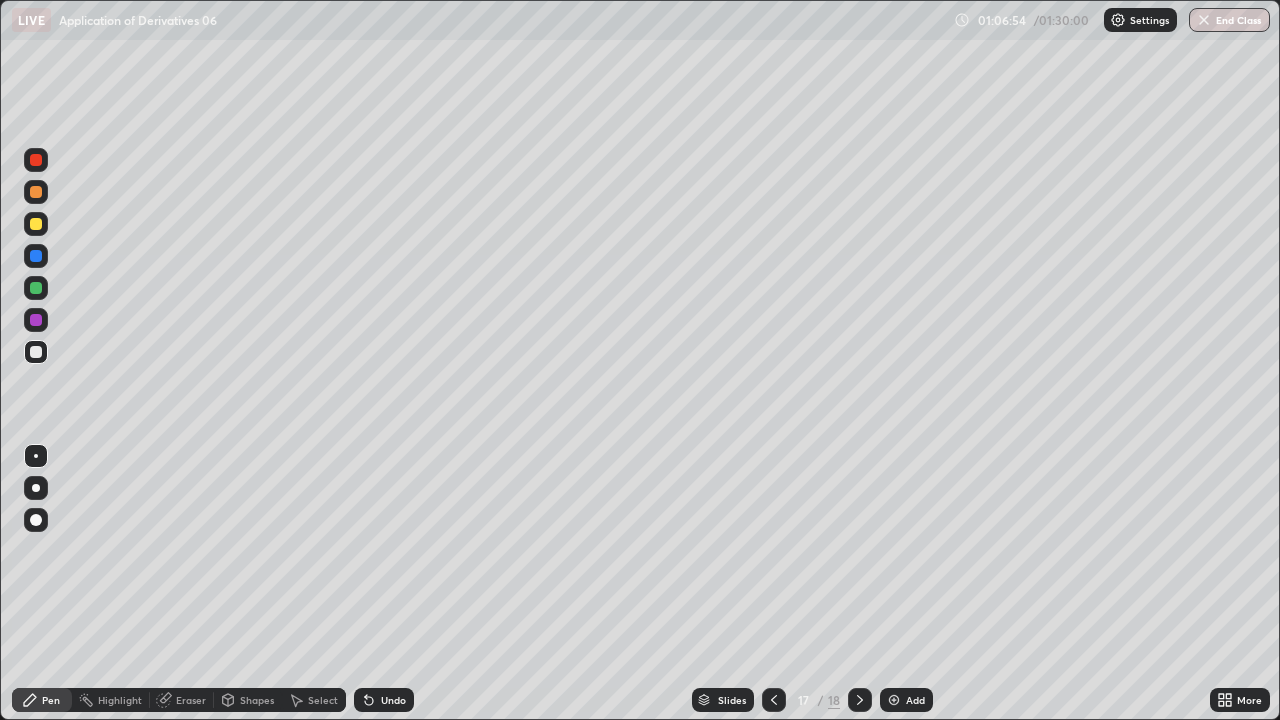 click at bounding box center (894, 700) 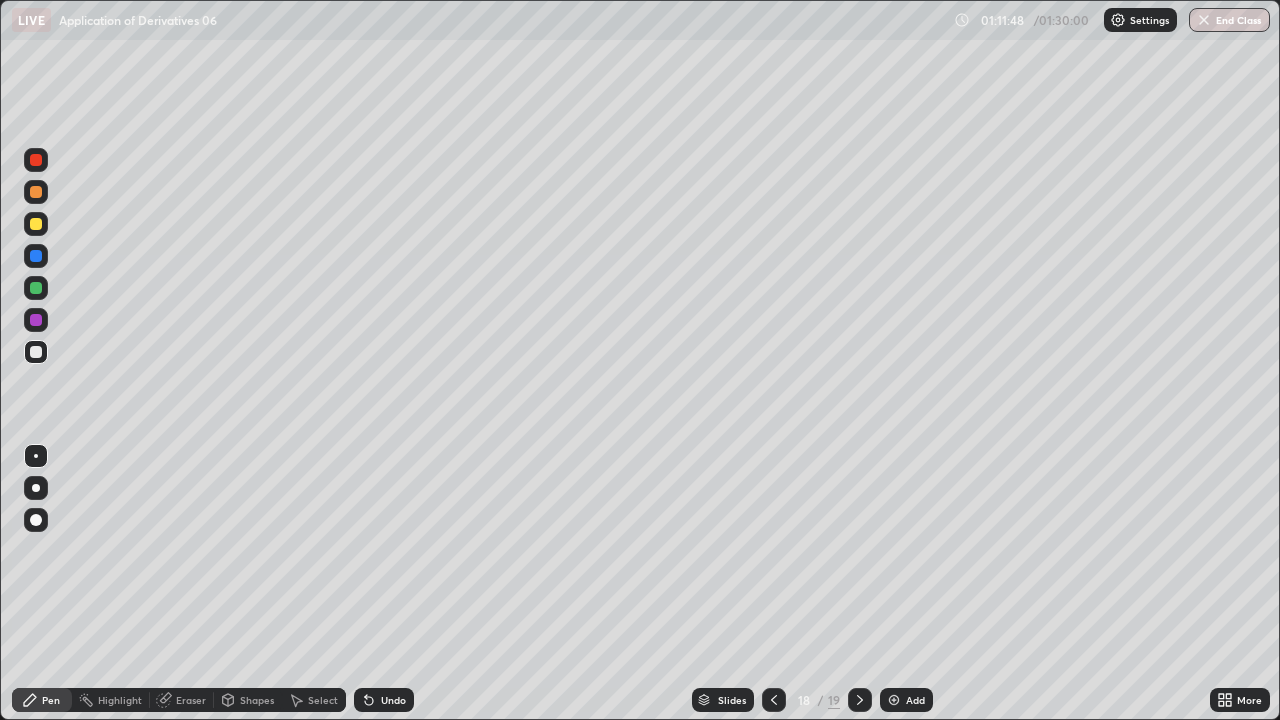 click on "End Class" at bounding box center [1229, 20] 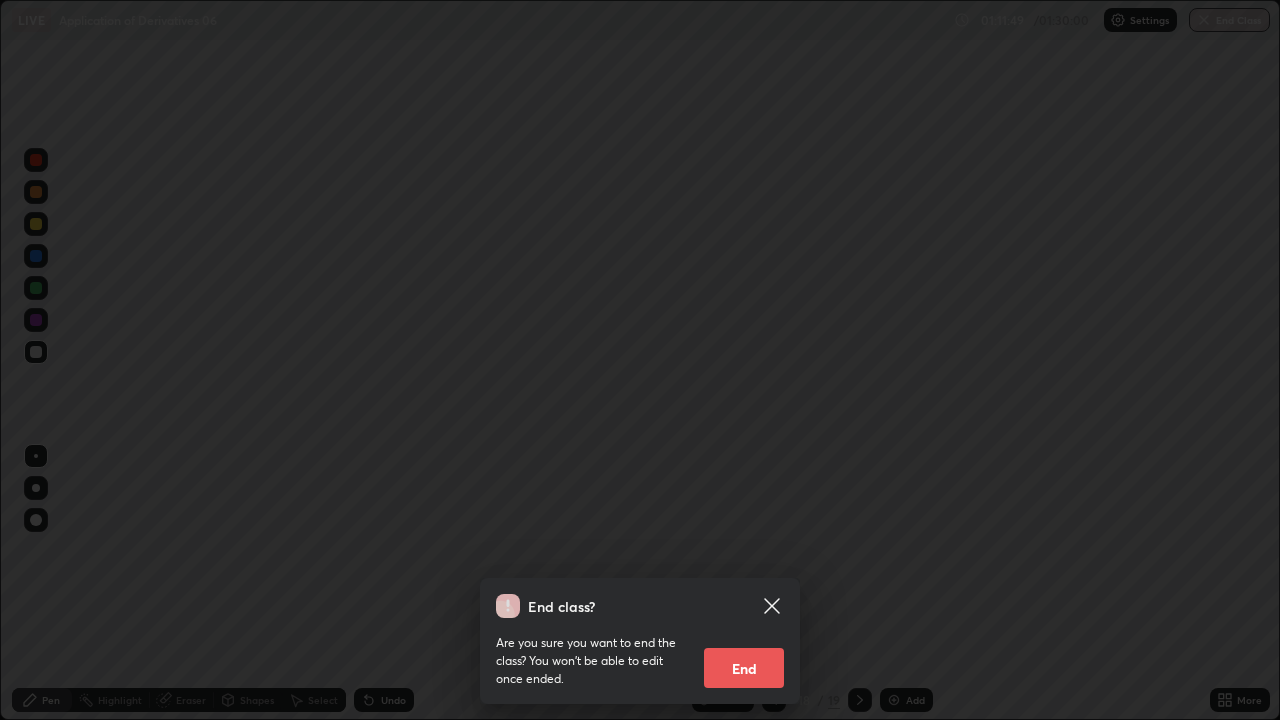 click on "End" at bounding box center (744, 668) 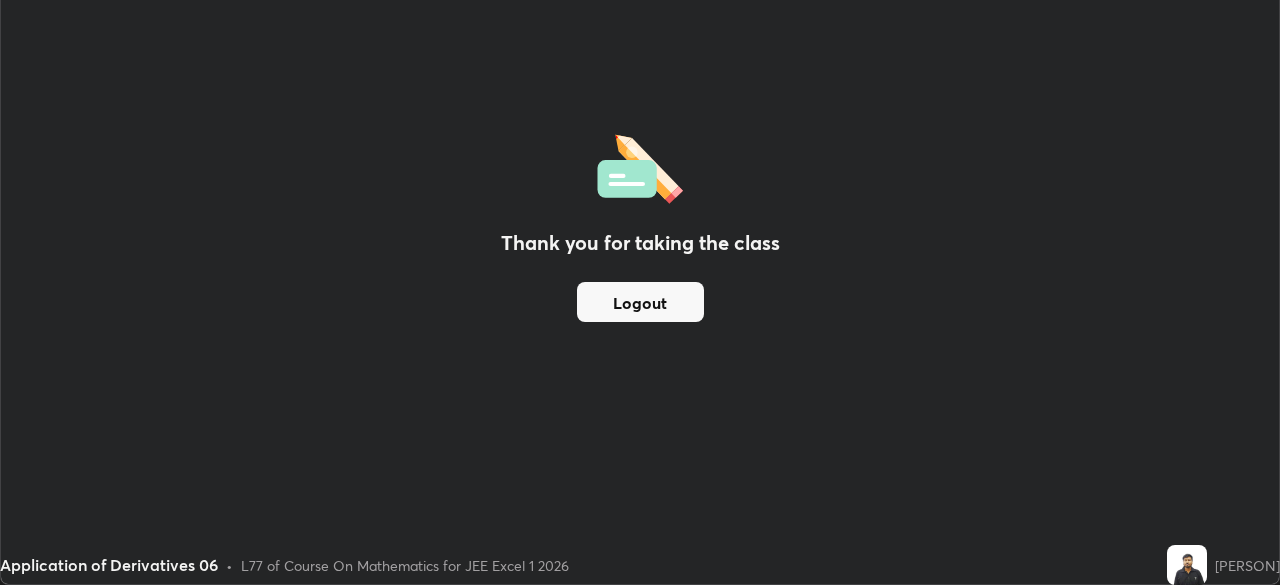 scroll, scrollTop: 585, scrollLeft: 1280, axis: both 